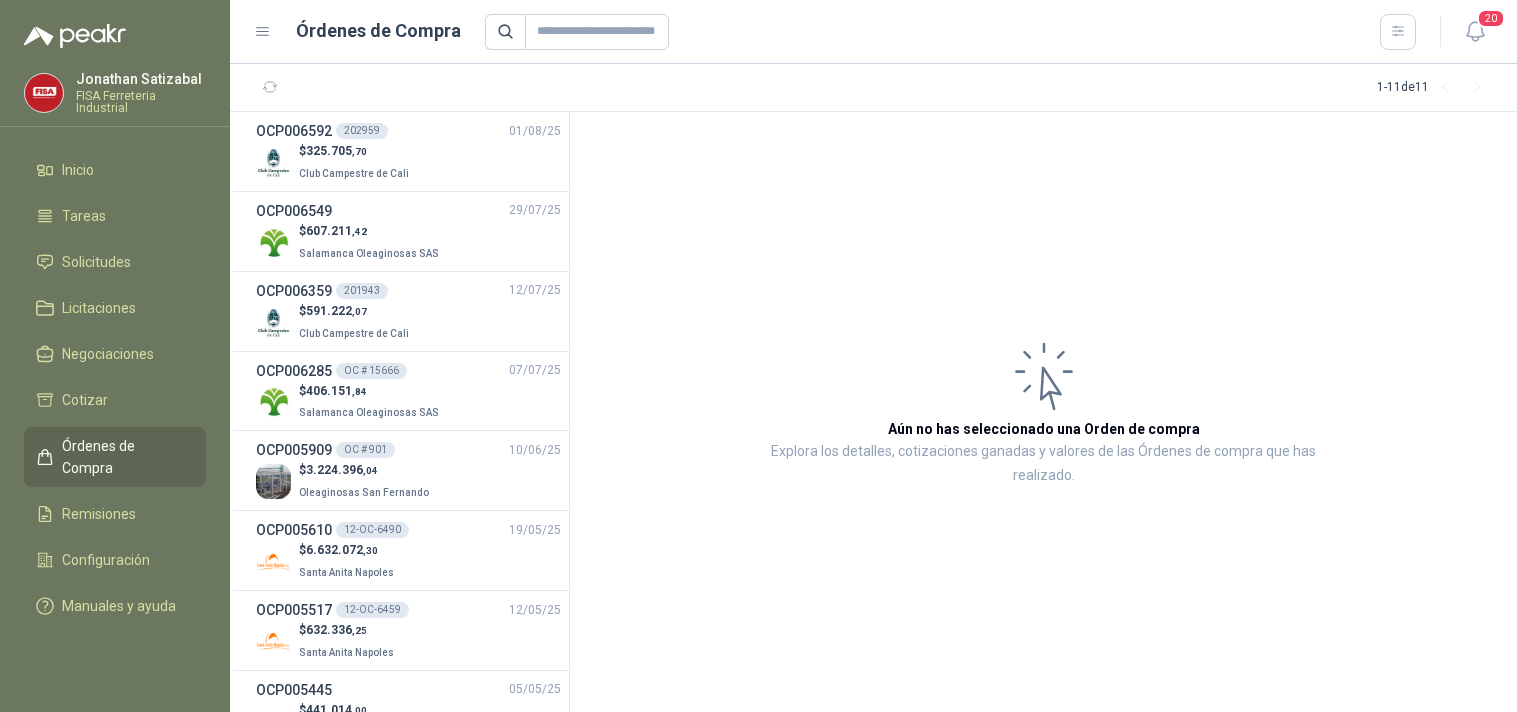 scroll, scrollTop: 0, scrollLeft: 0, axis: both 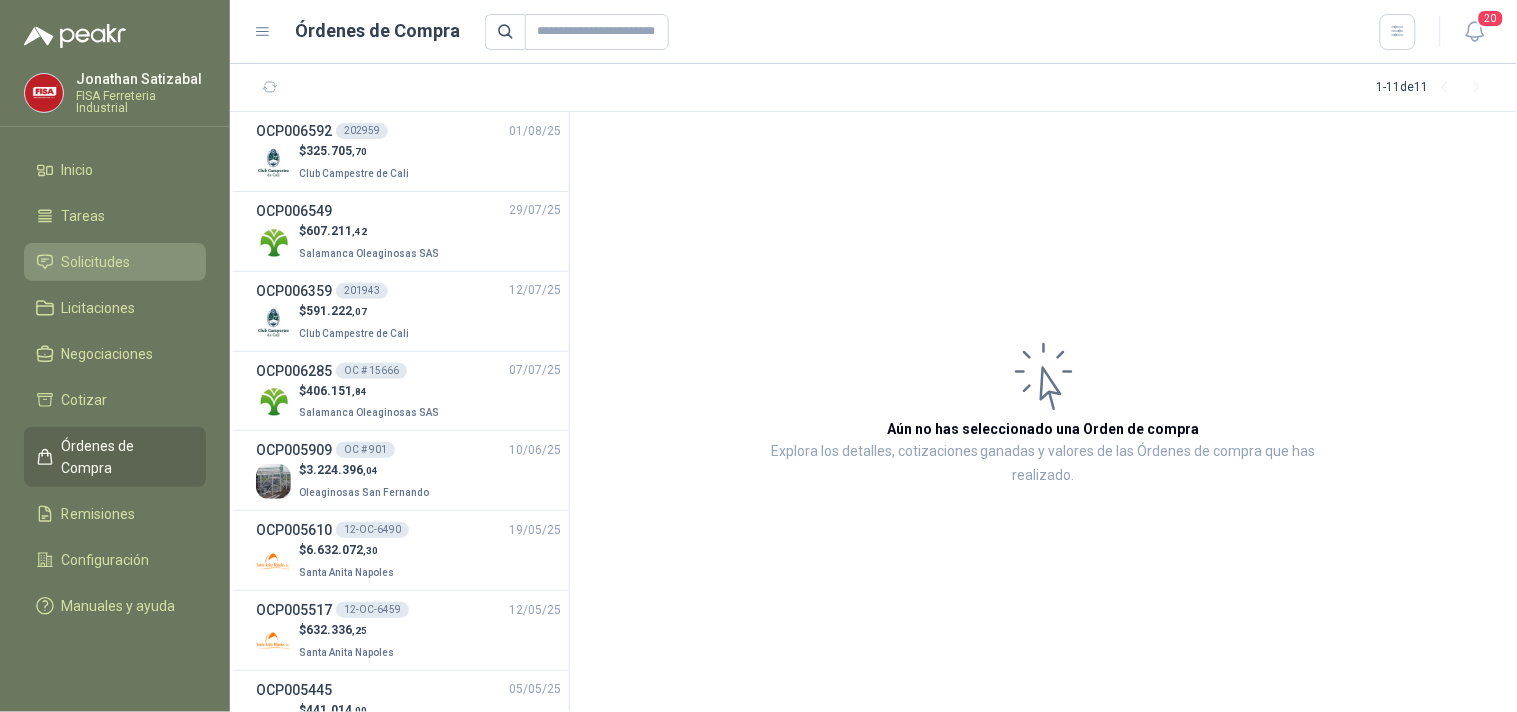 click on "Solicitudes" at bounding box center [96, 262] 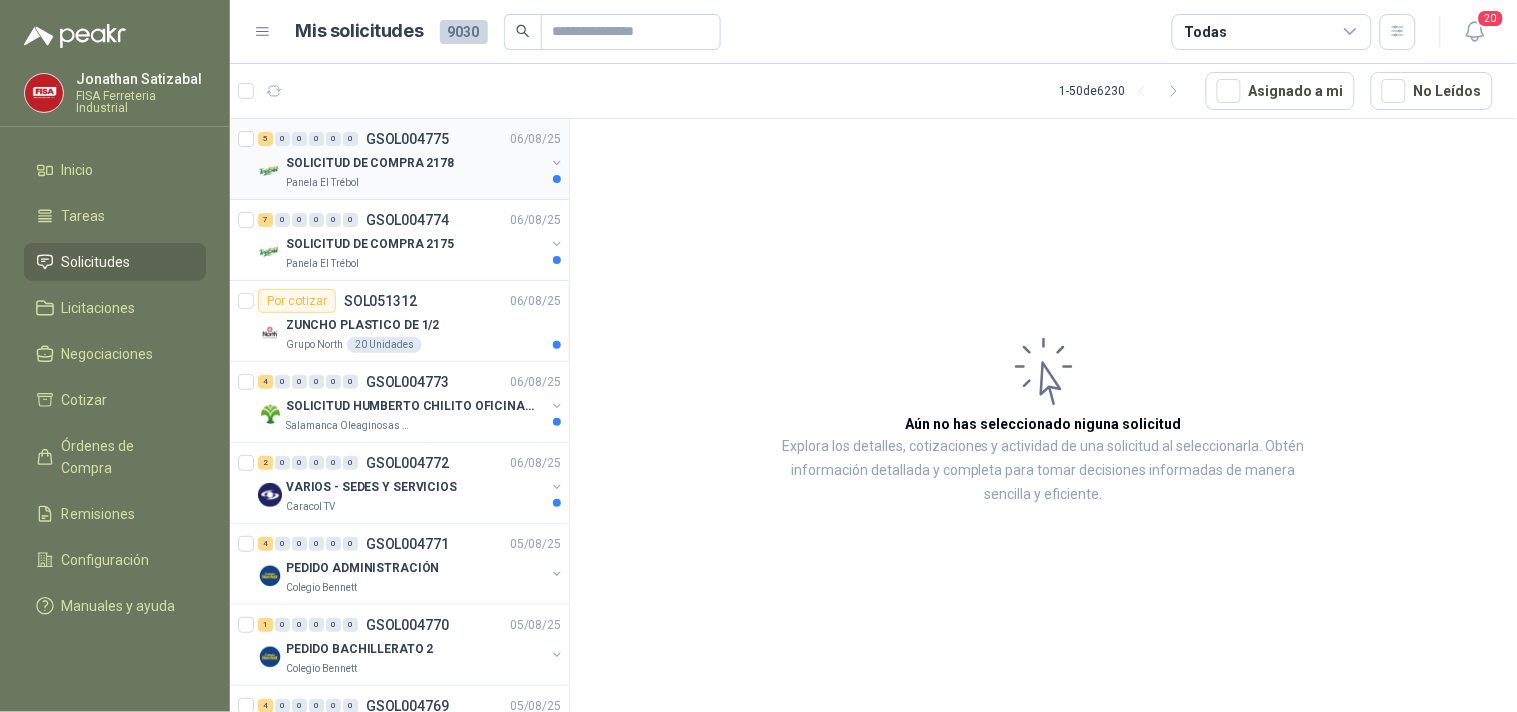 click on "[NUMBER]   [NUMBER]   [NUMBER]   [NUMBER]   [NUMBER]   [NUMBER]   [ID] [DATE]" at bounding box center (411, 139) 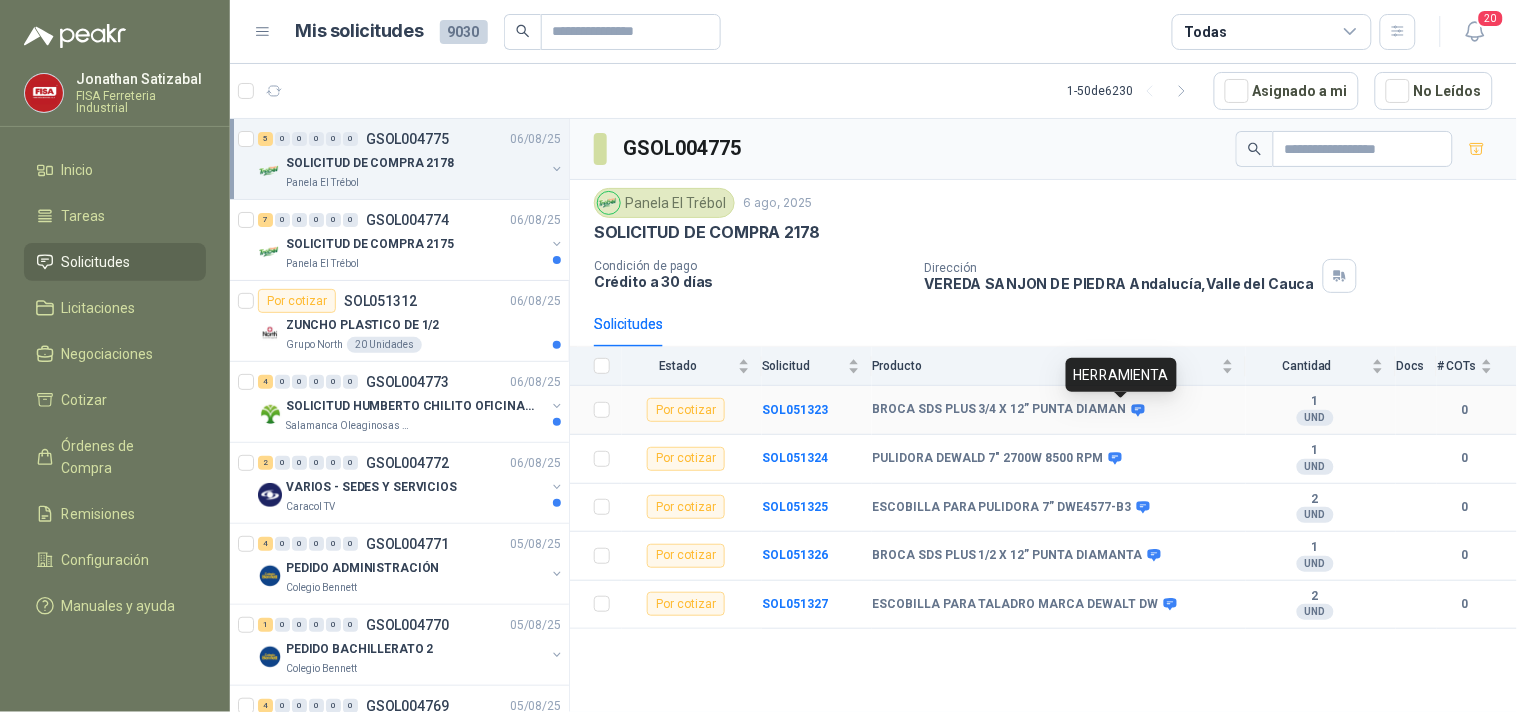 click 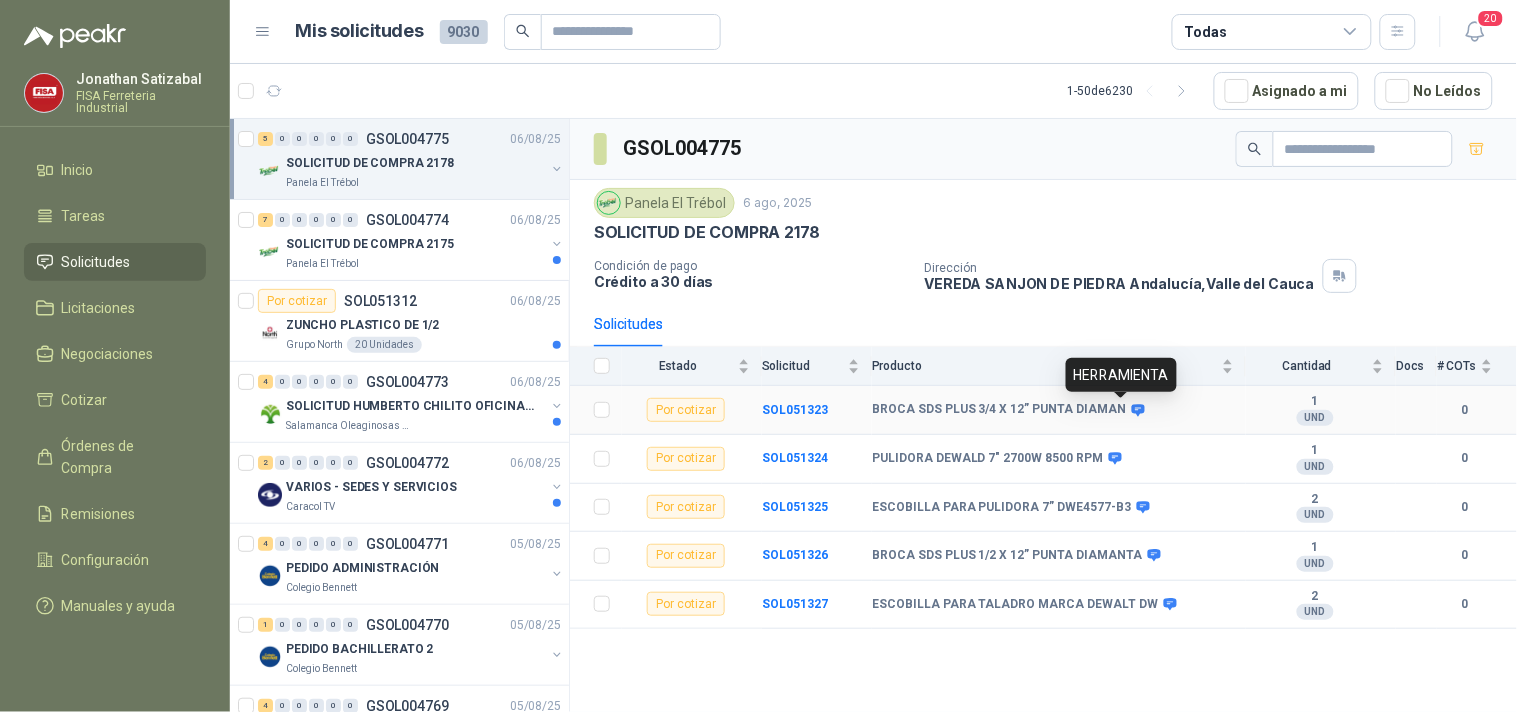 click 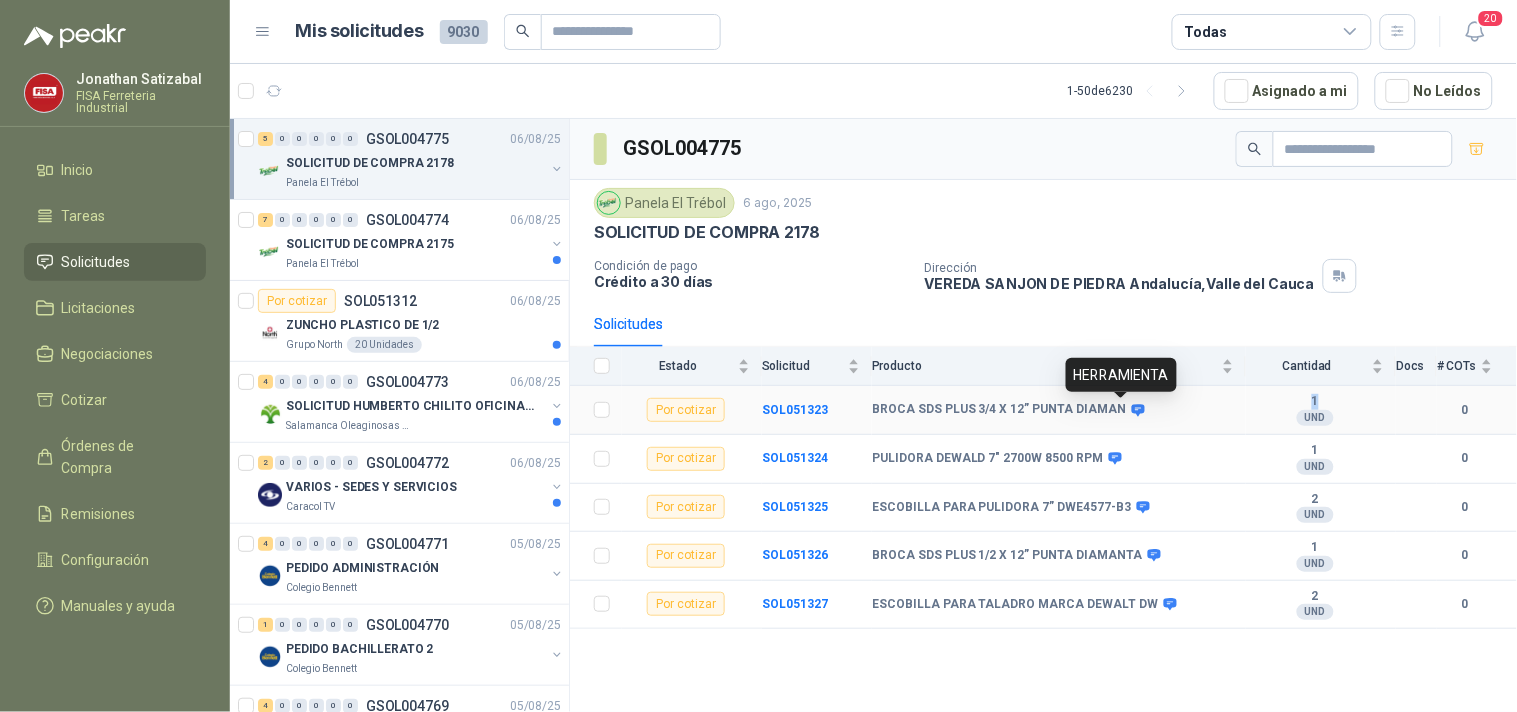 click 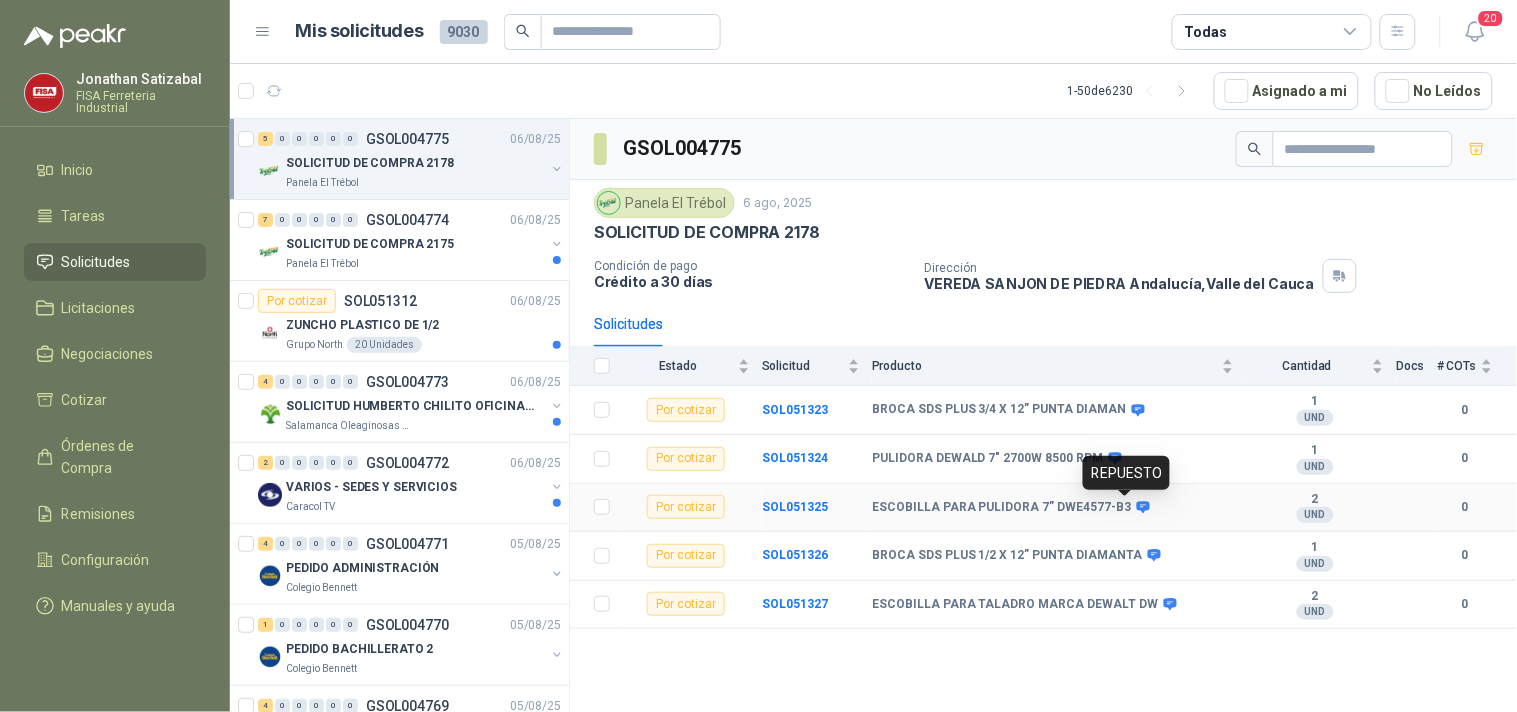 click 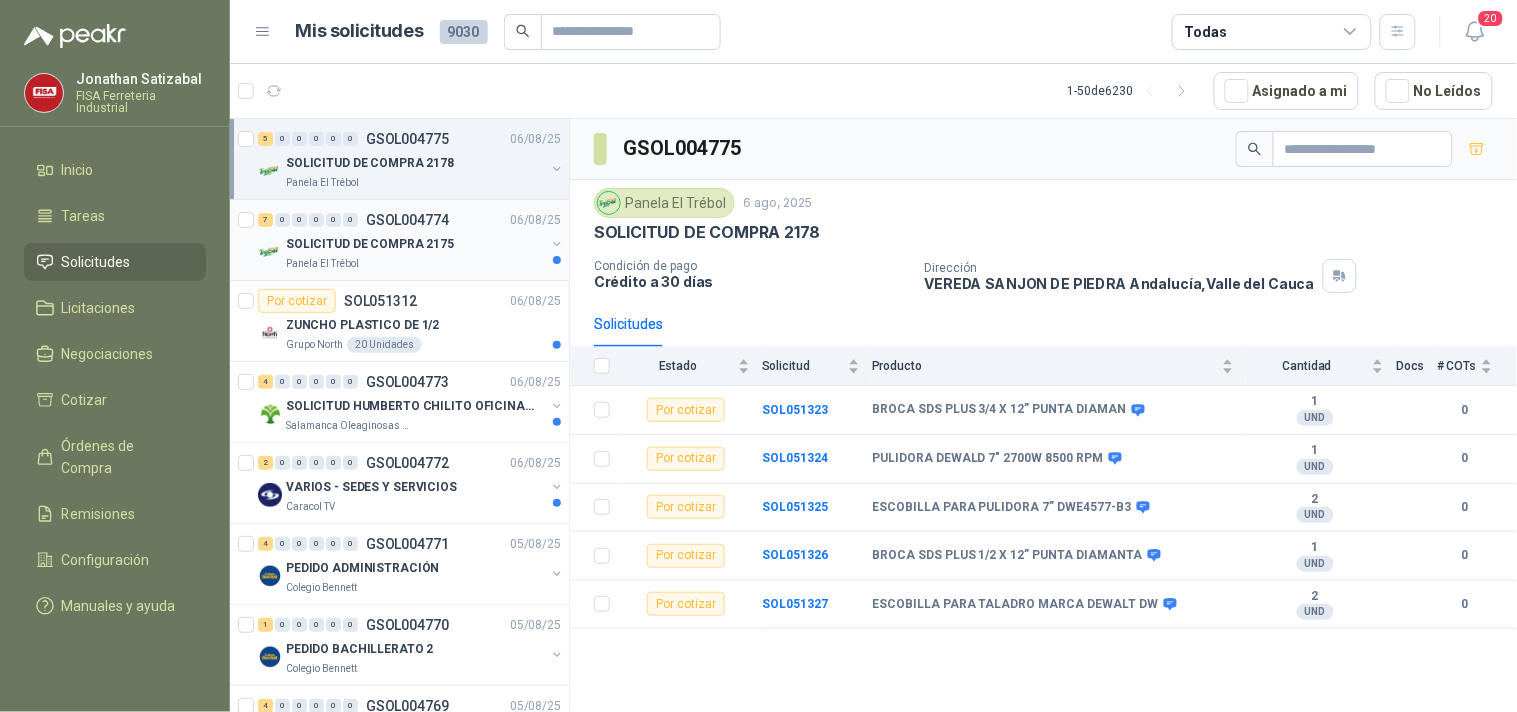 click on "SOLICITUD DE COMPRA 2175" at bounding box center (370, 244) 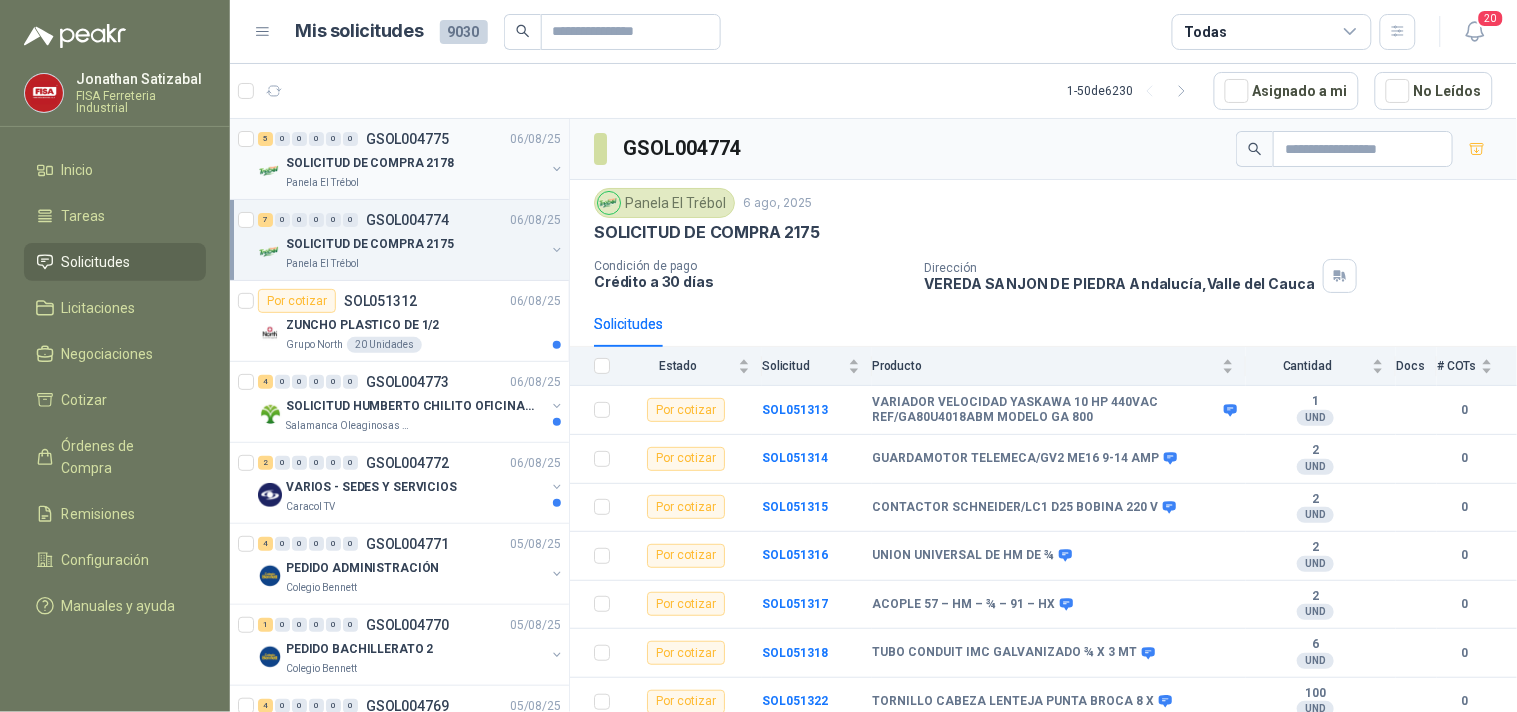 click on "[NUMBER]   [NUMBER]   [NUMBER]   [NUMBER]   [NUMBER]   [NUMBER]   [ID] [DATE]" at bounding box center (411, 139) 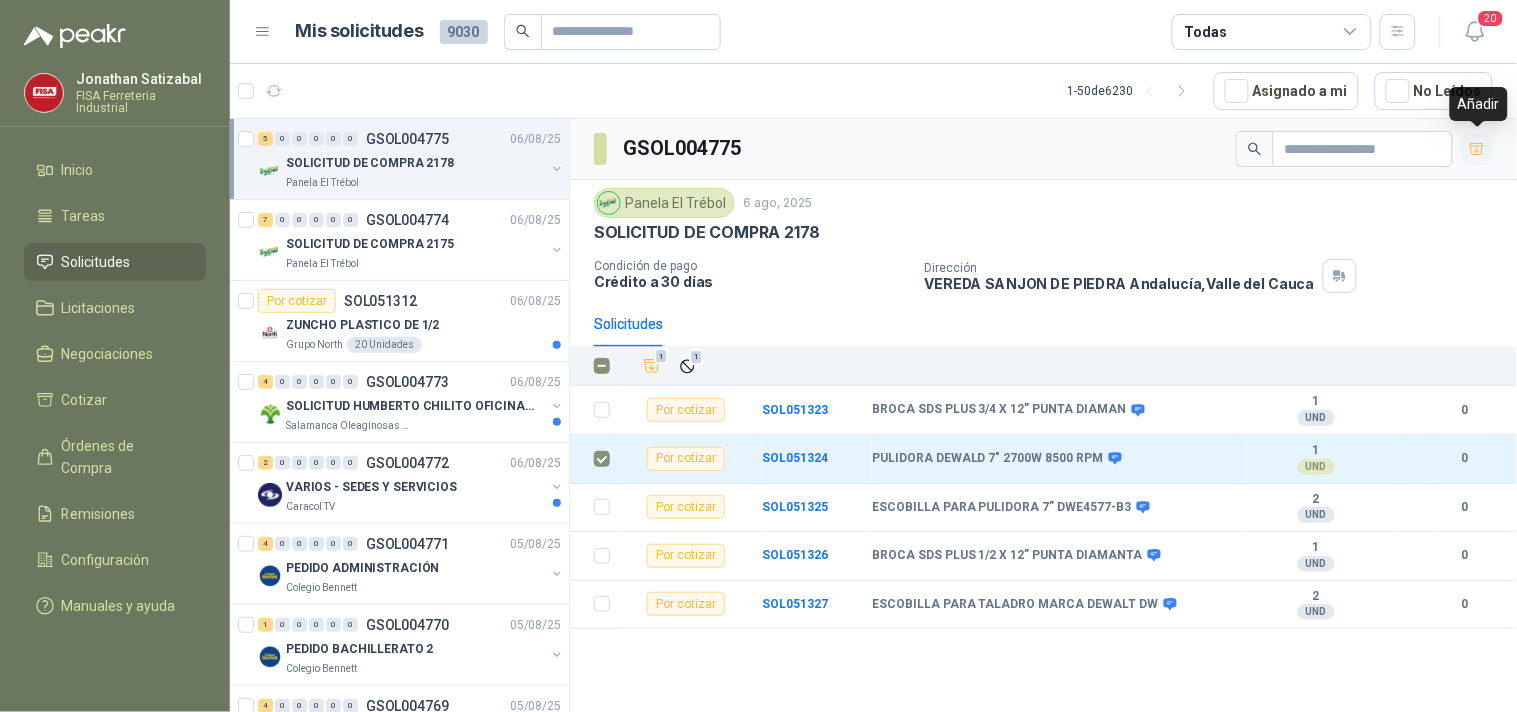 click 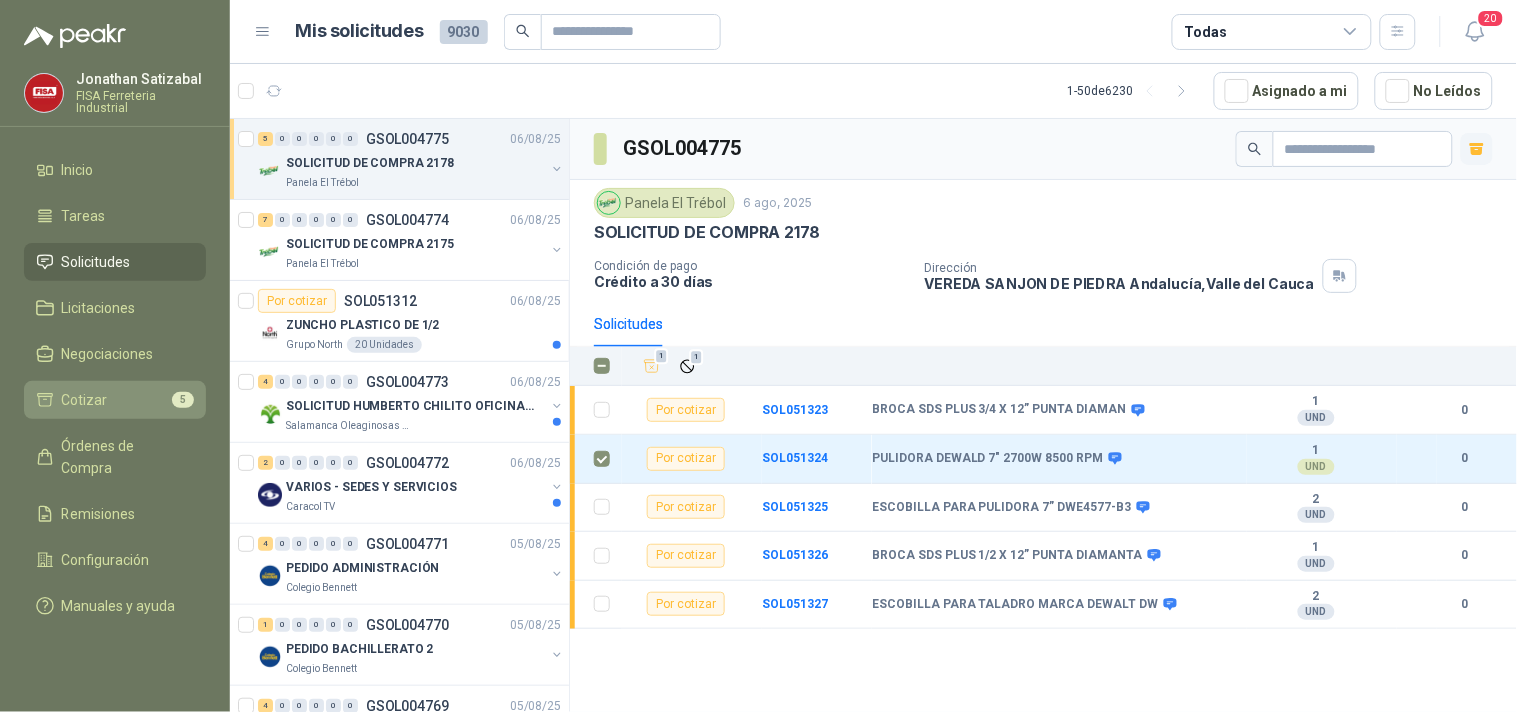 click on "Cotizar 5" at bounding box center [115, 400] 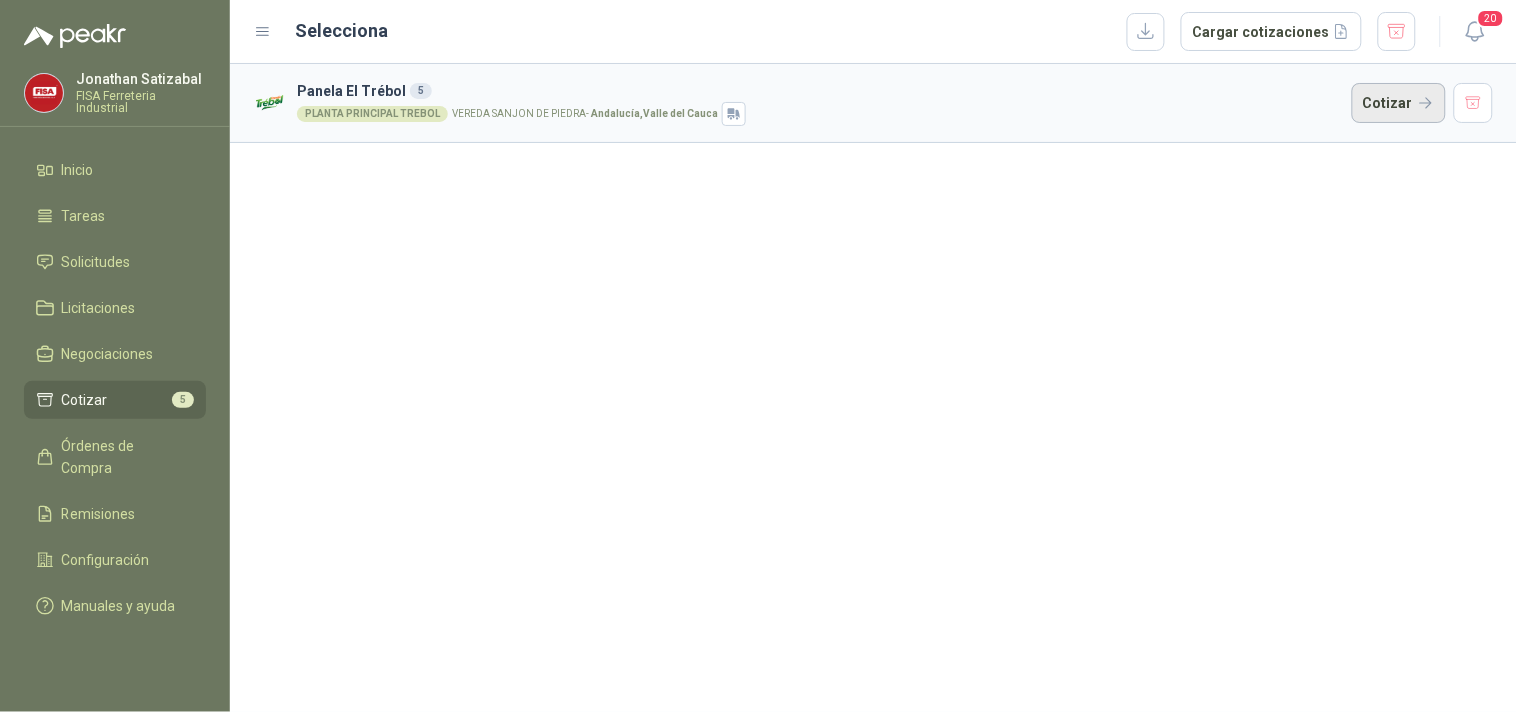click on "Cotizar" at bounding box center [1399, 103] 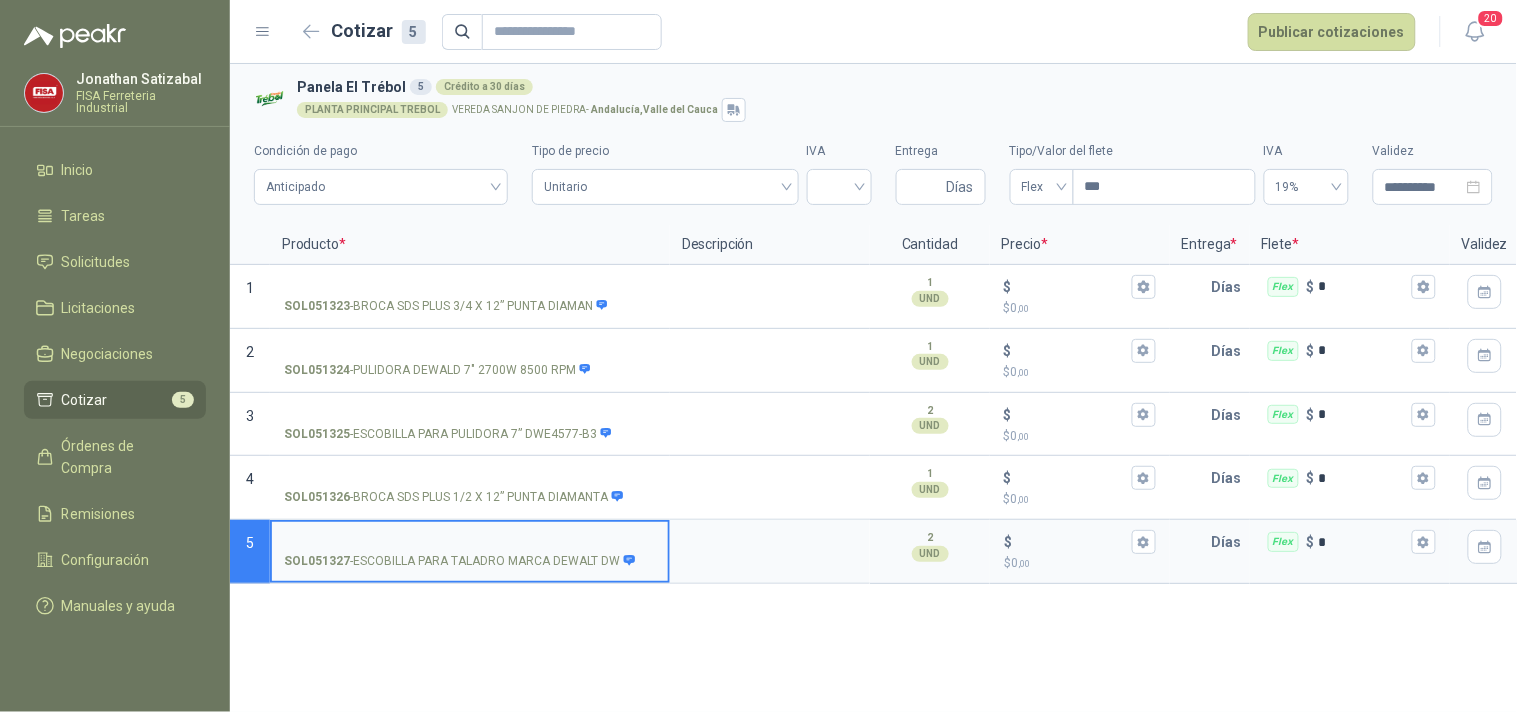 type 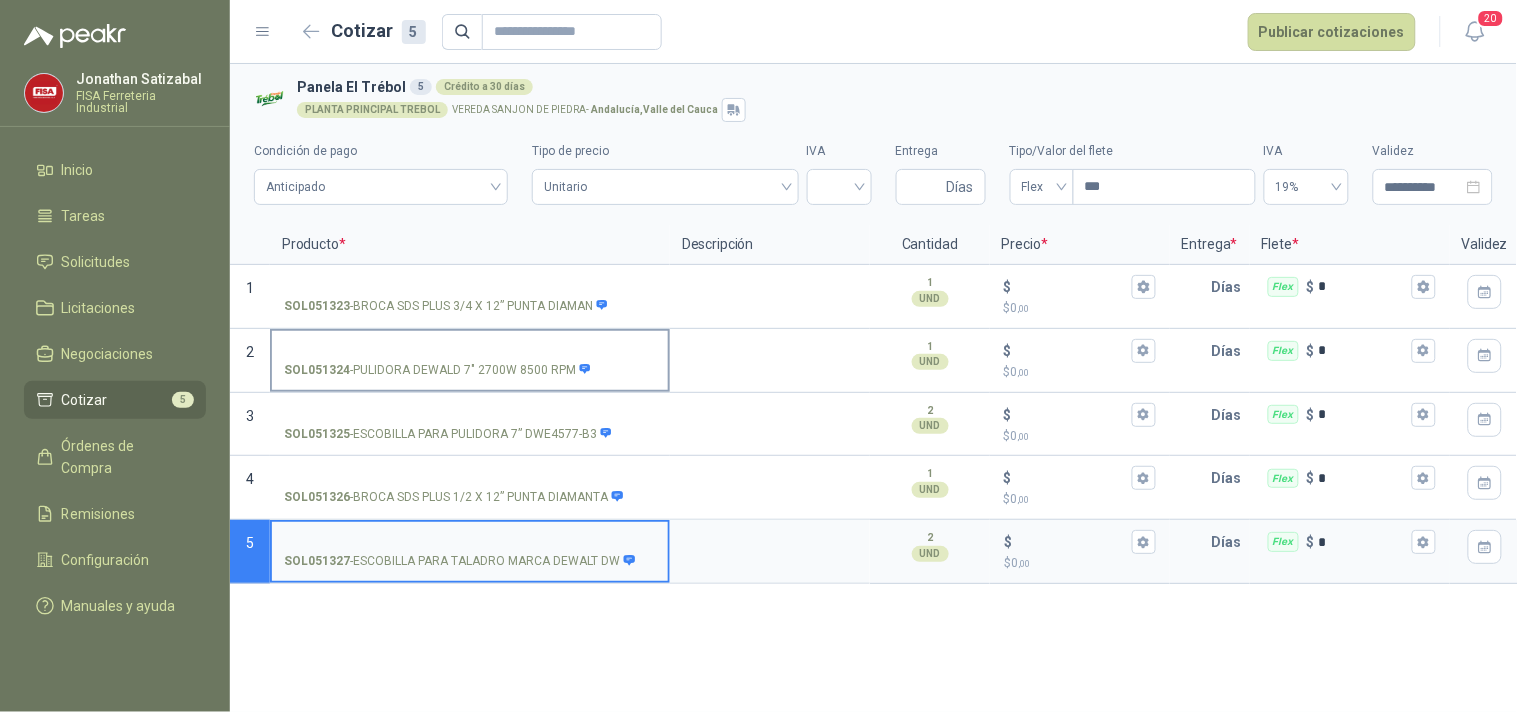 click on "SOL051324  -  PULIDORA DEWALD 7" 2700W 8500 RPM" at bounding box center [438, 370] 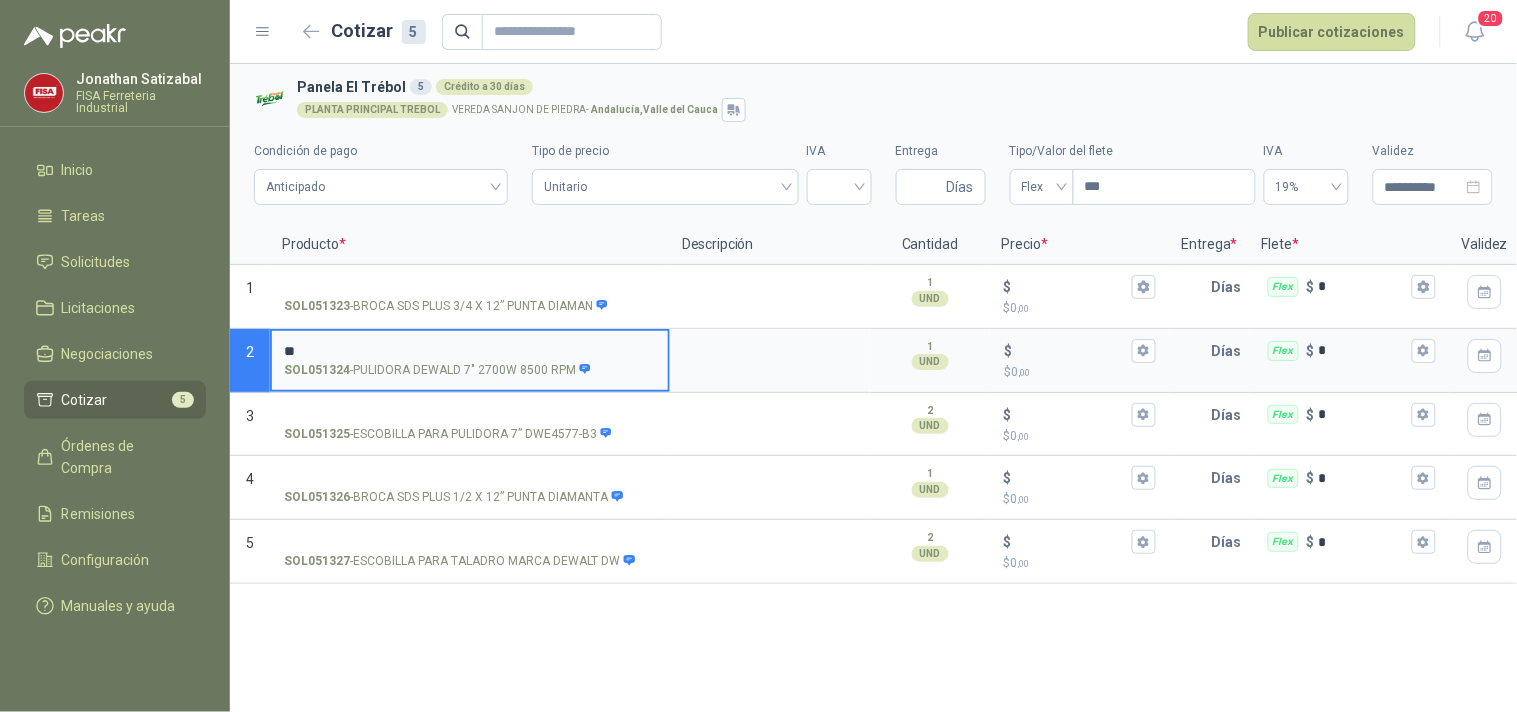 type on "*" 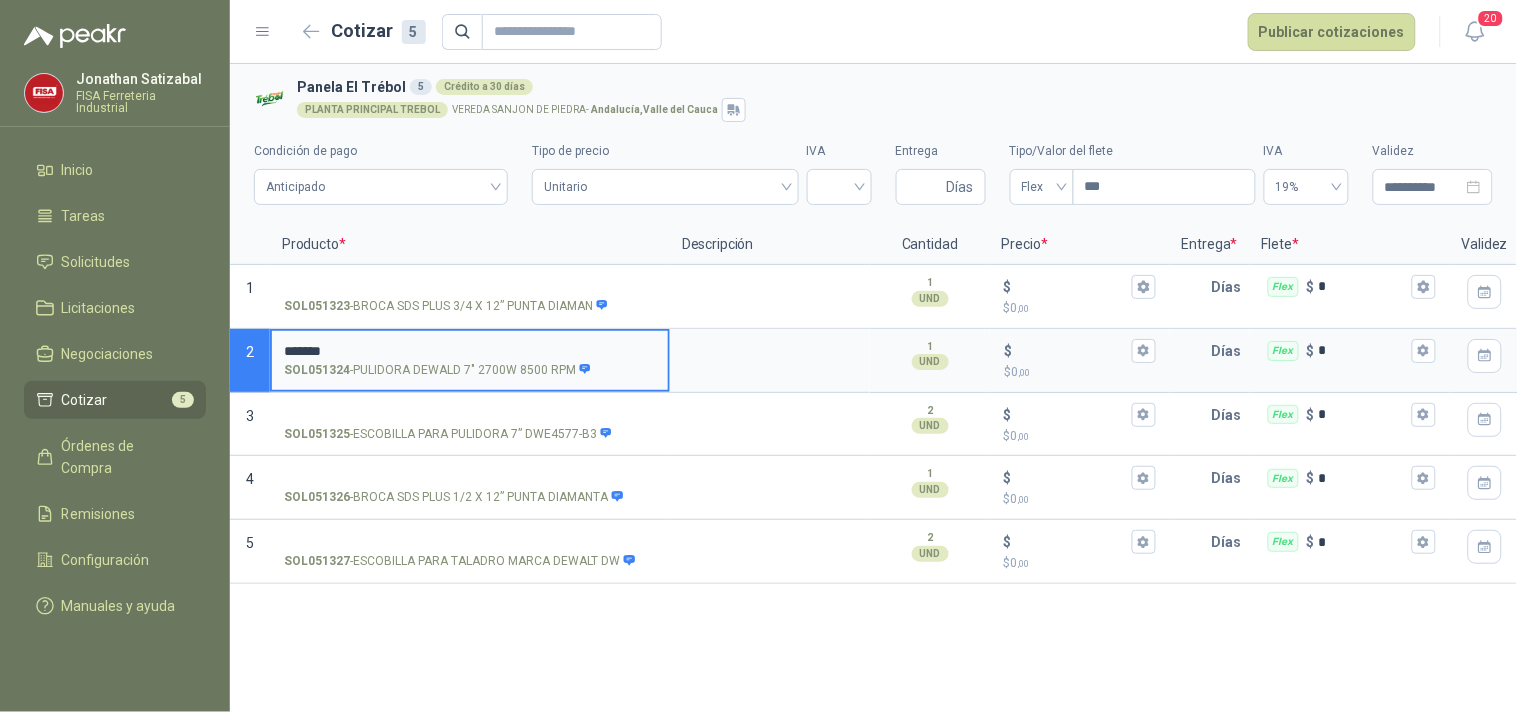 type on "******" 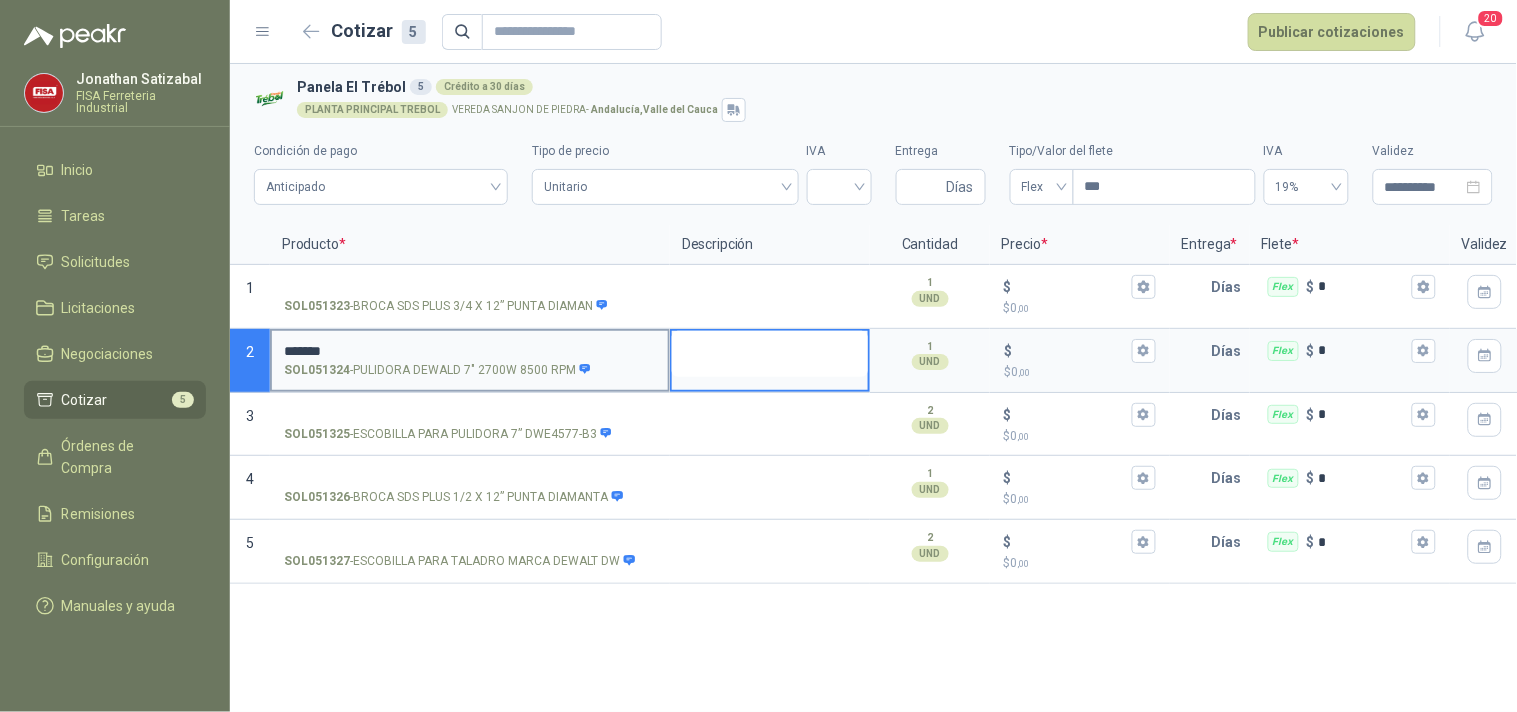 type 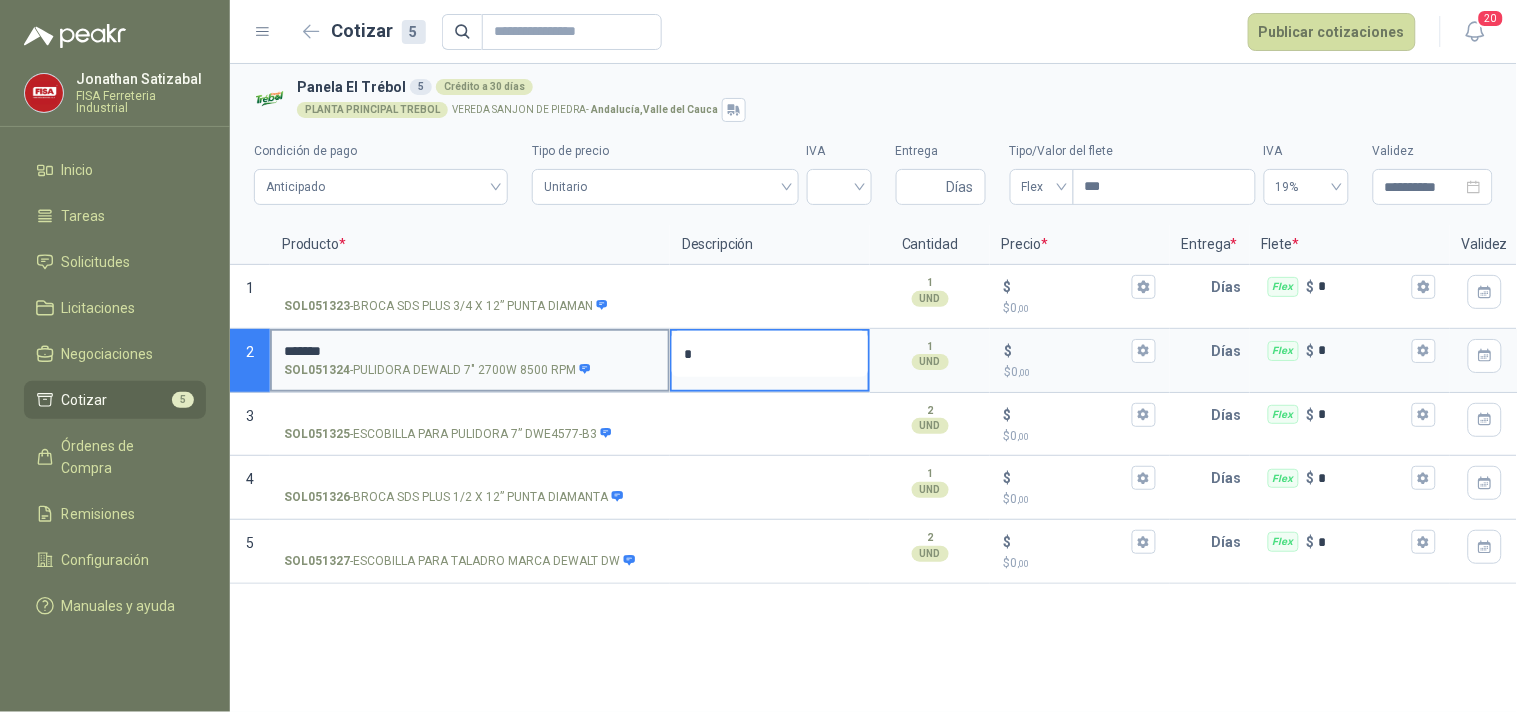 type 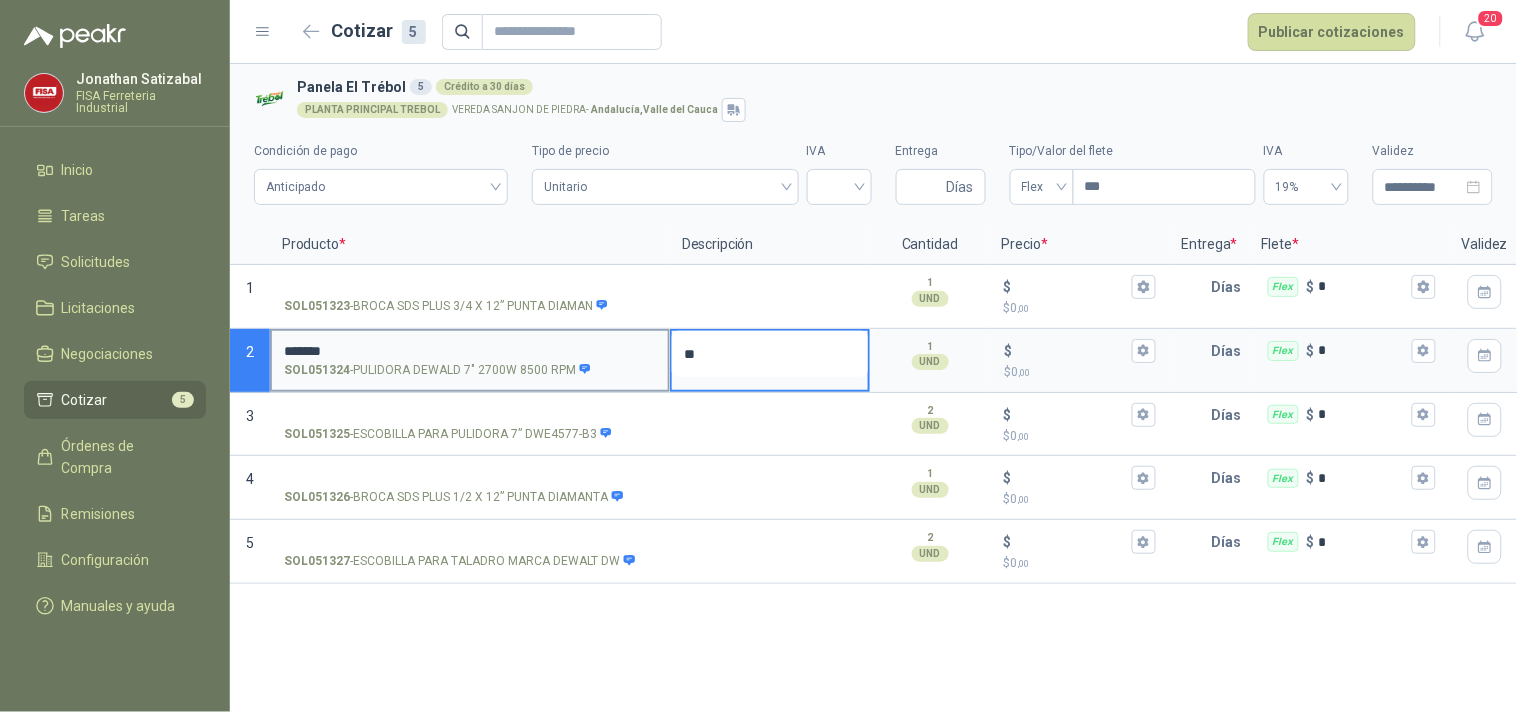 type 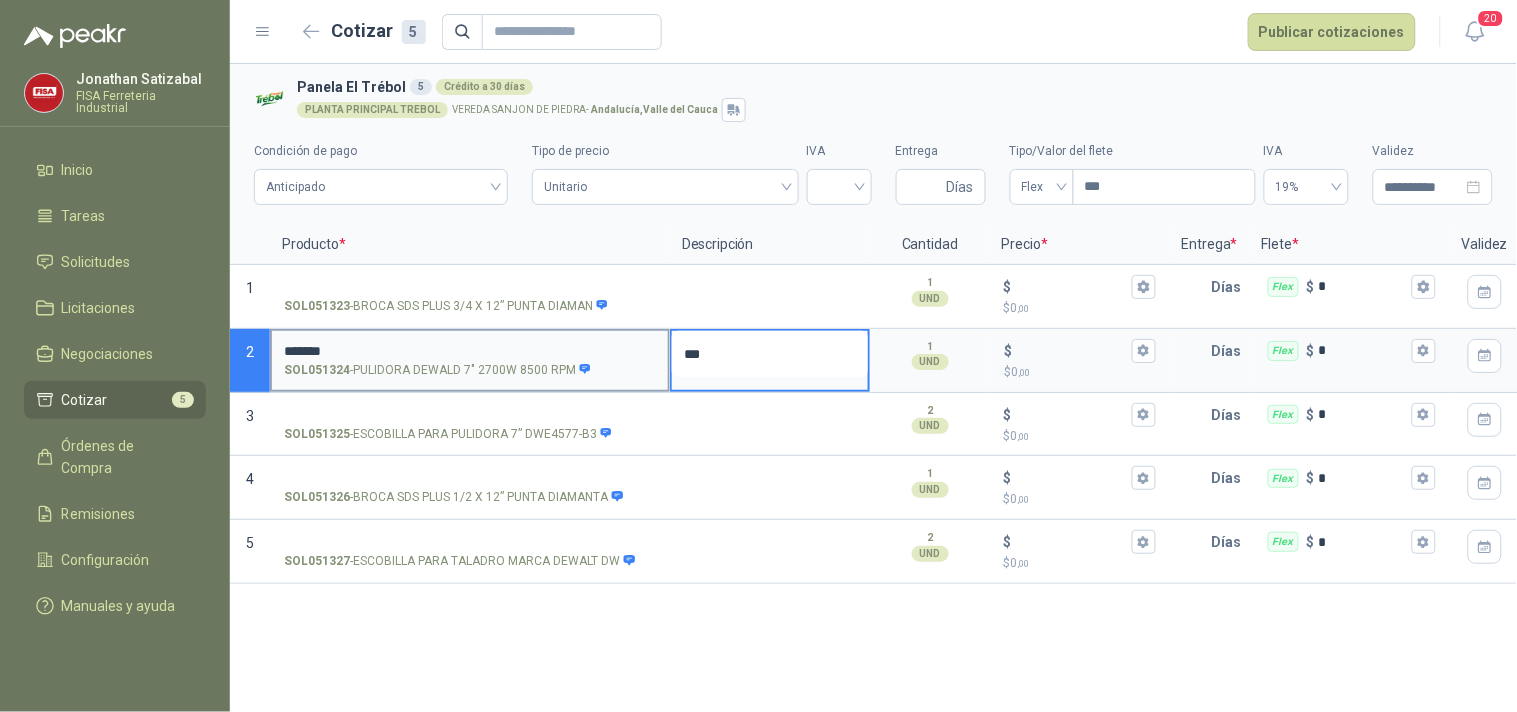 type 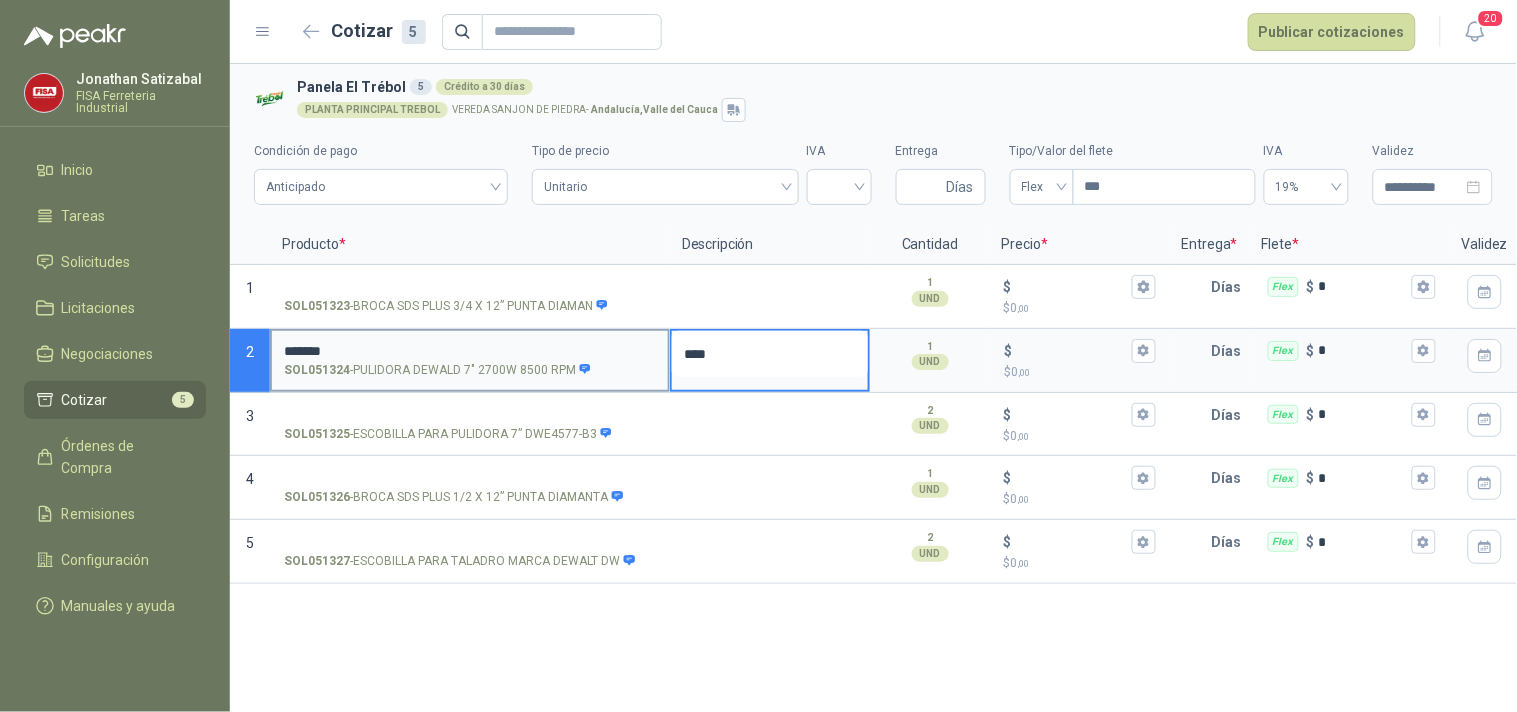 type 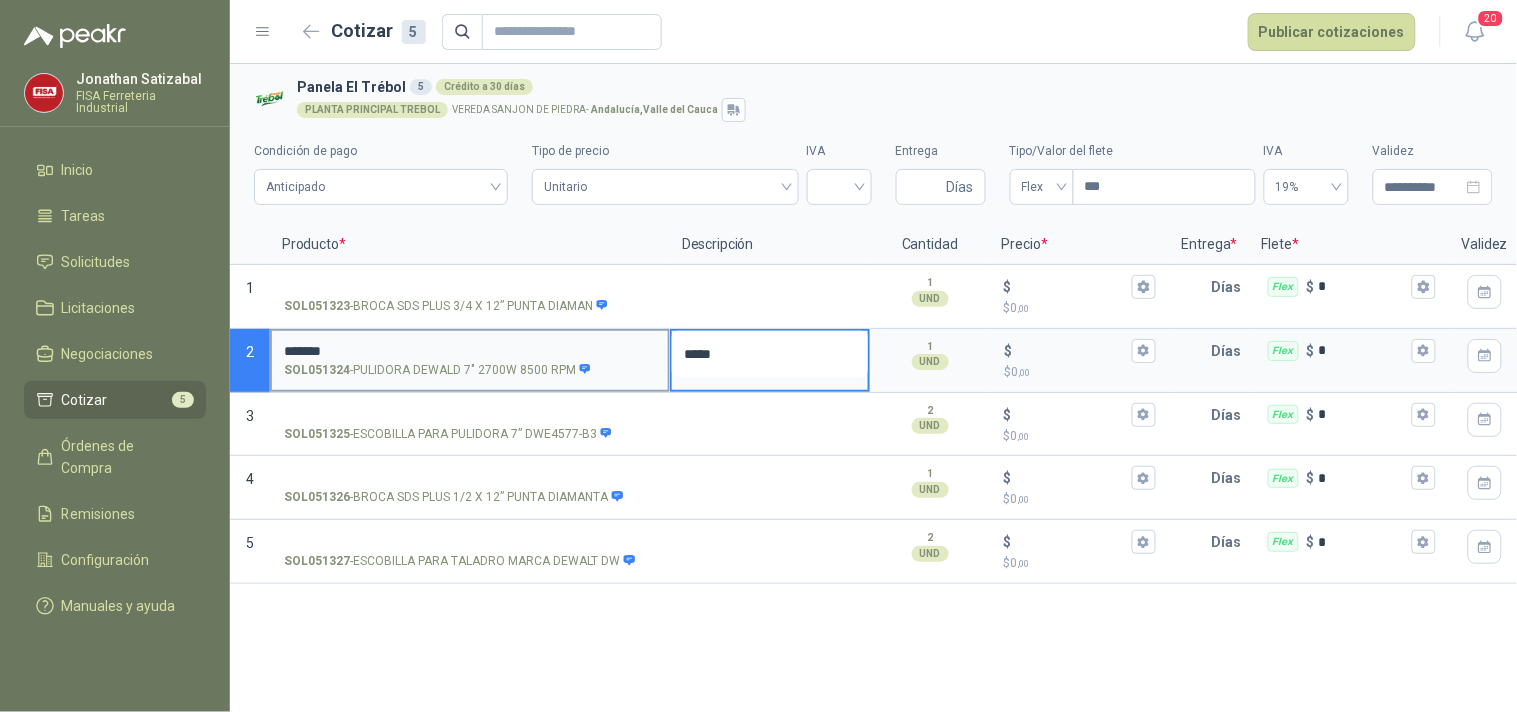 type 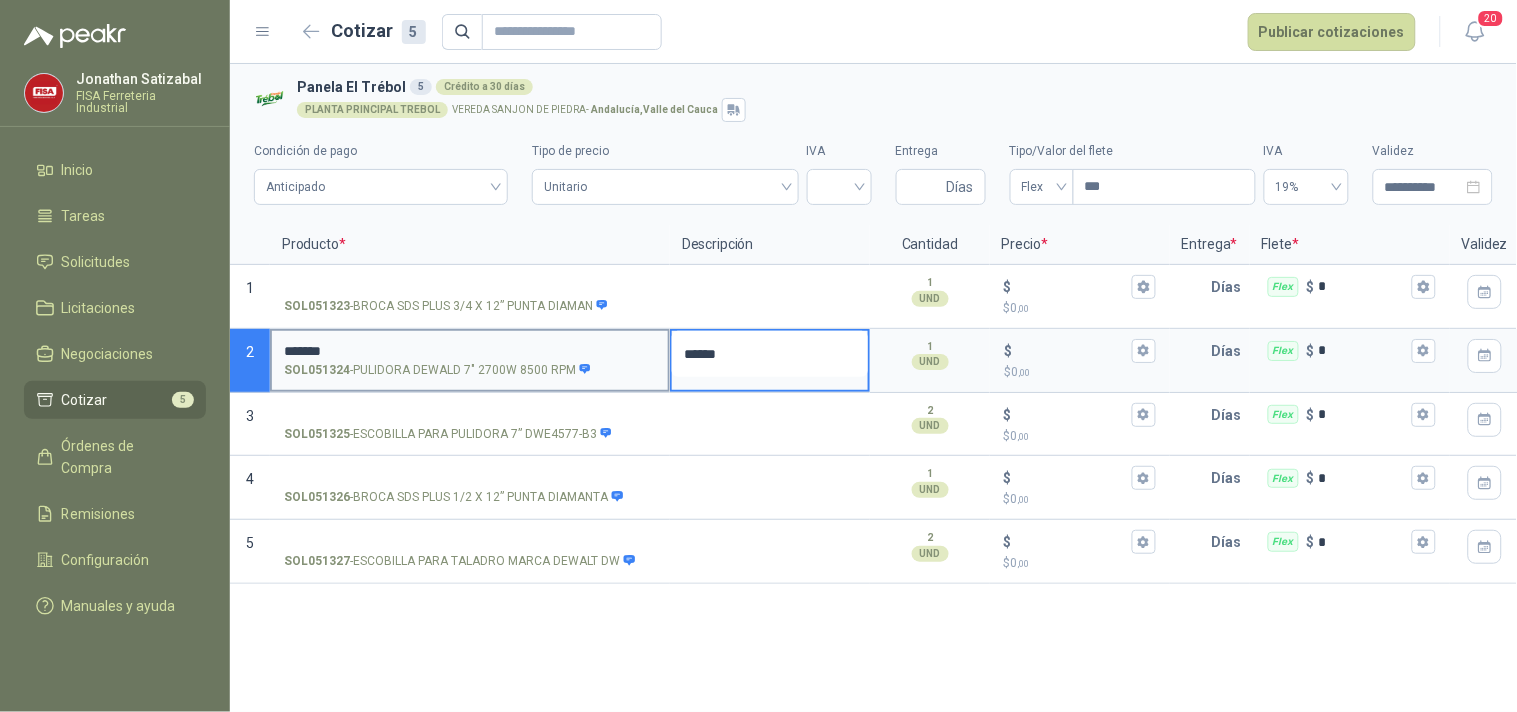 type 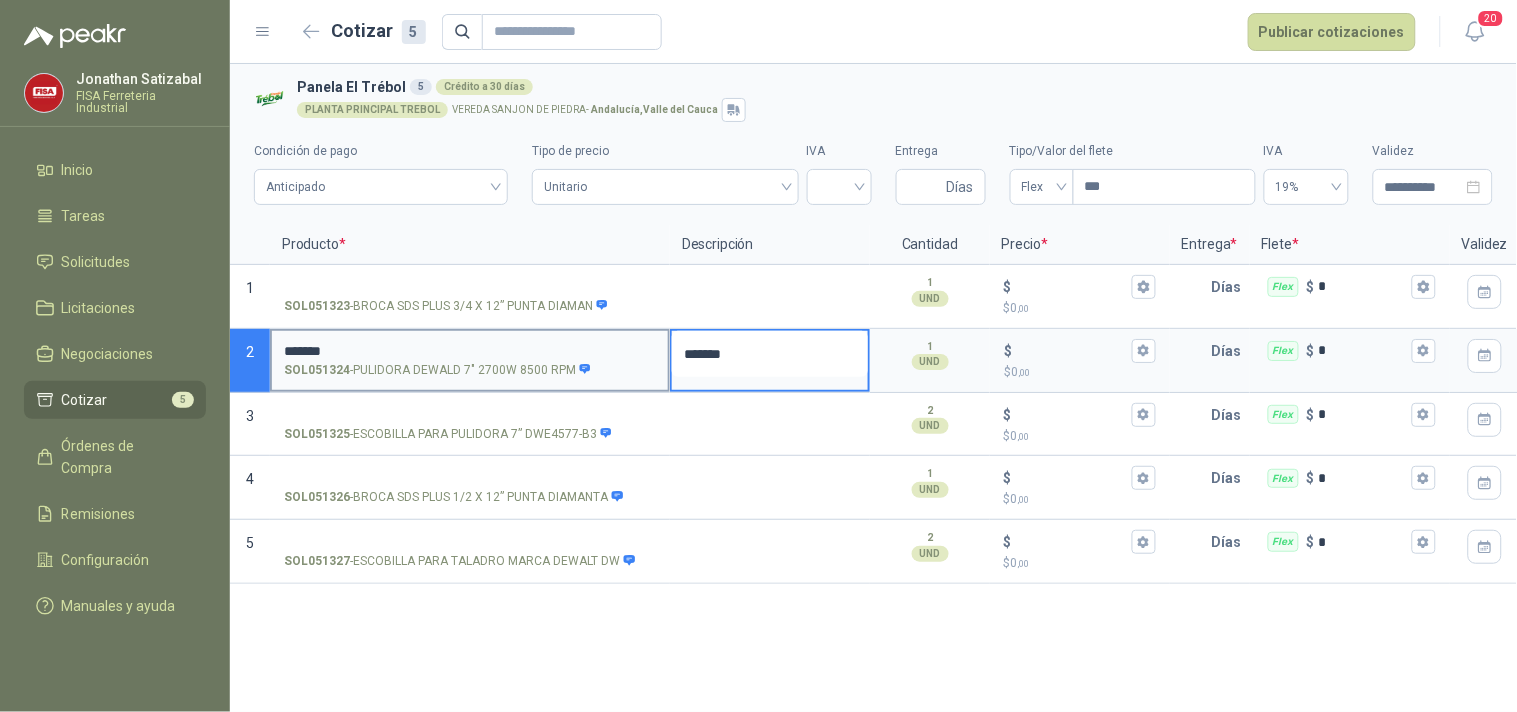 type 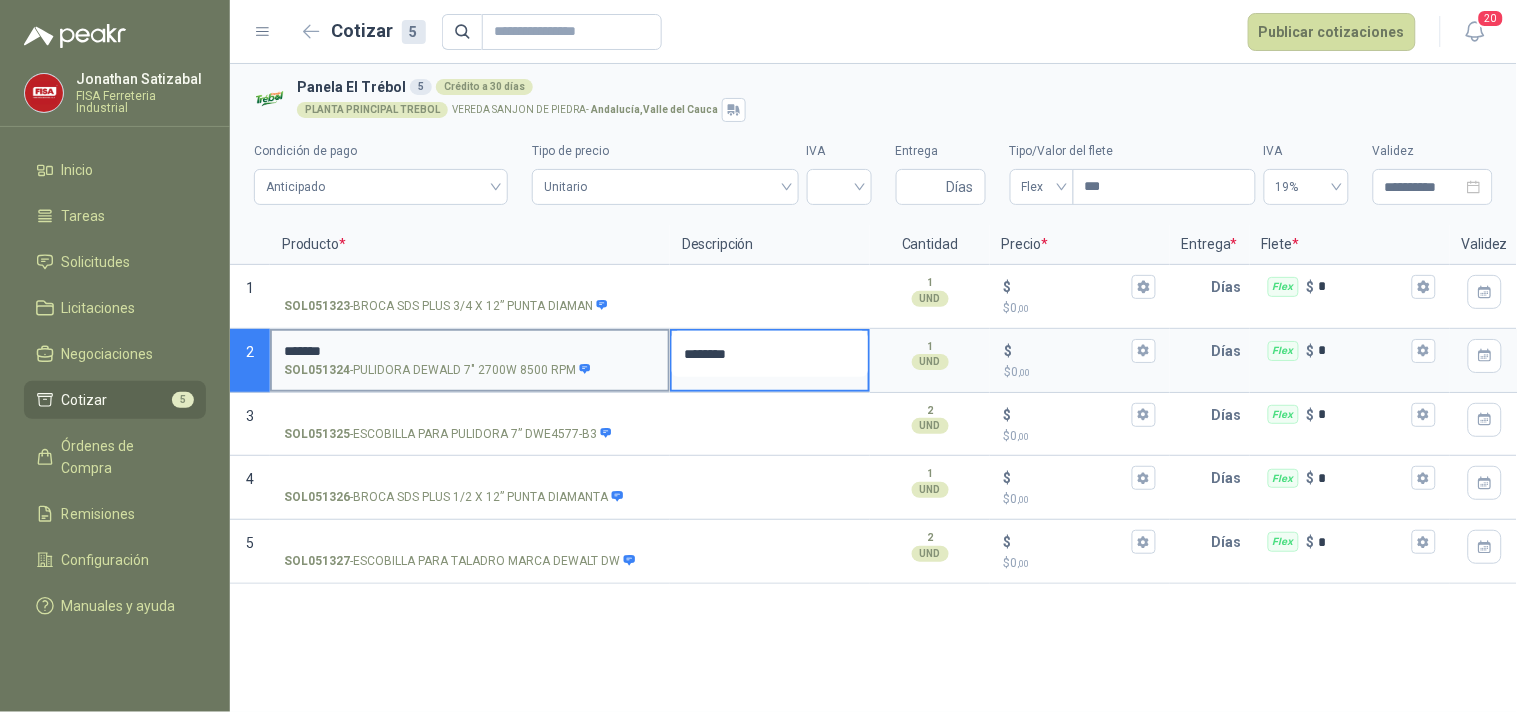 type 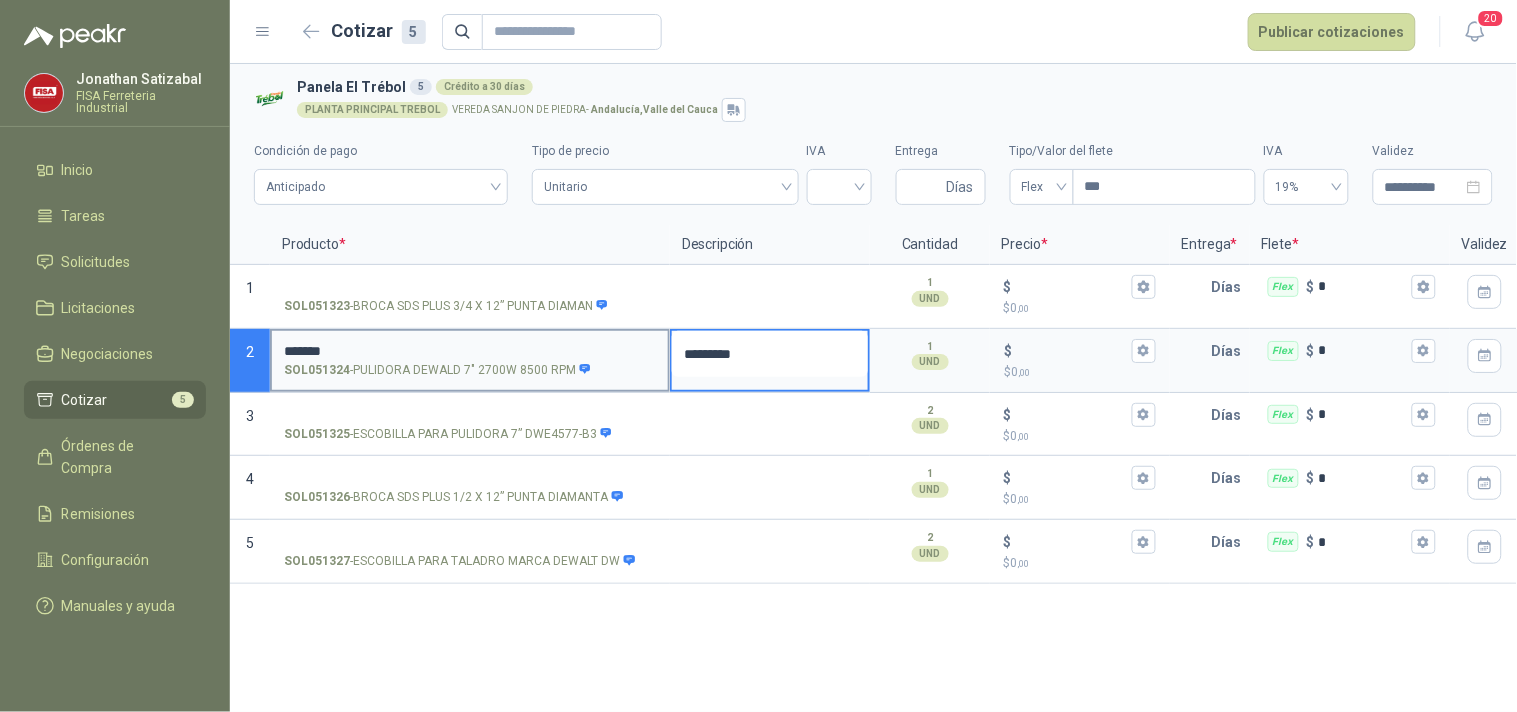 type 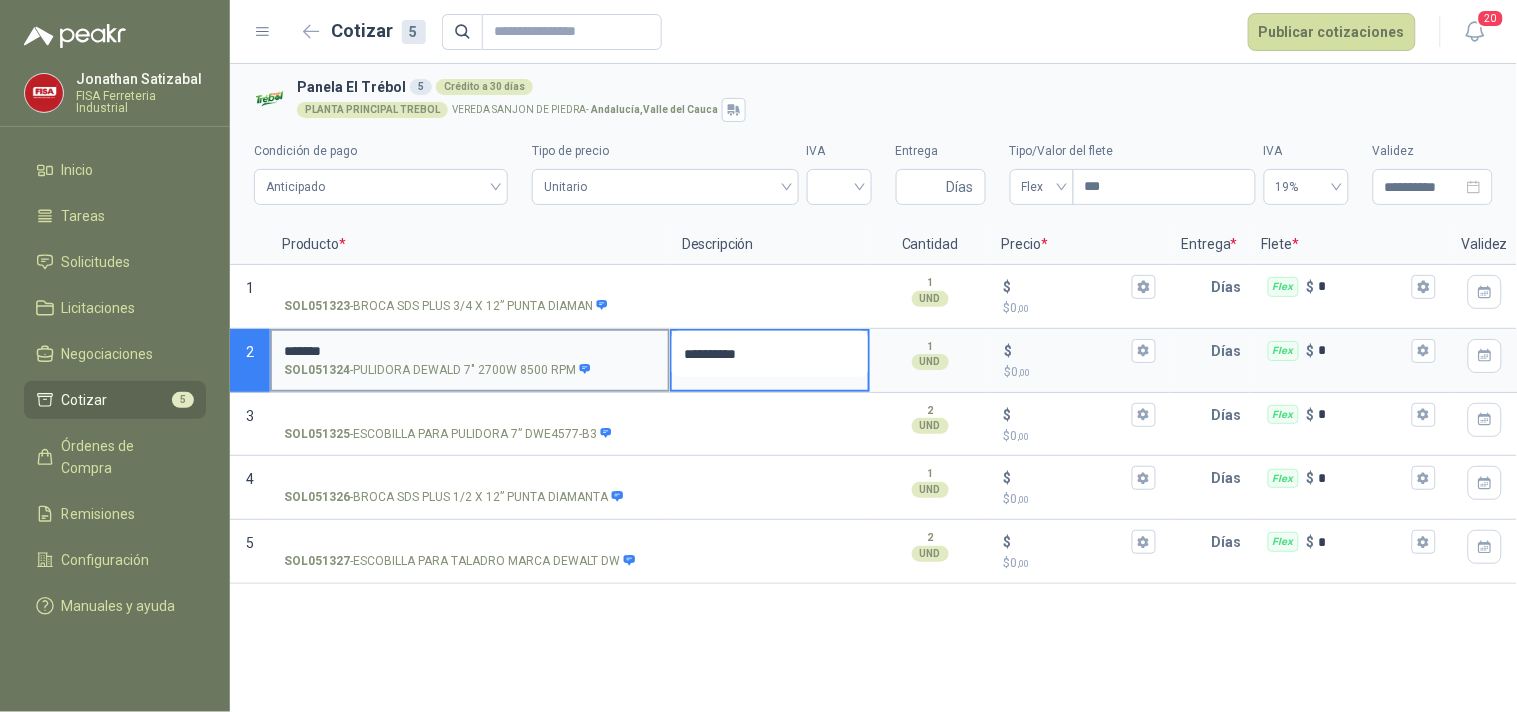 type 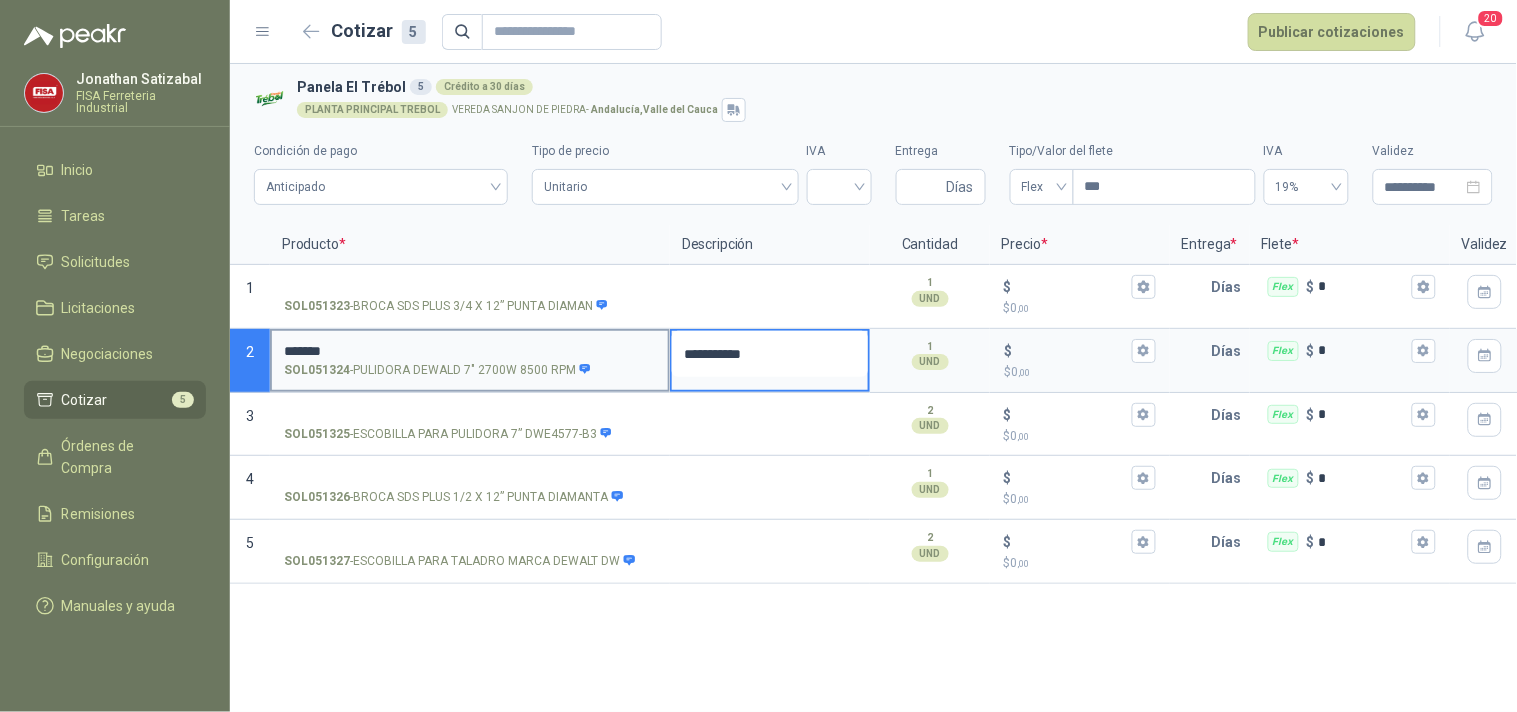 type 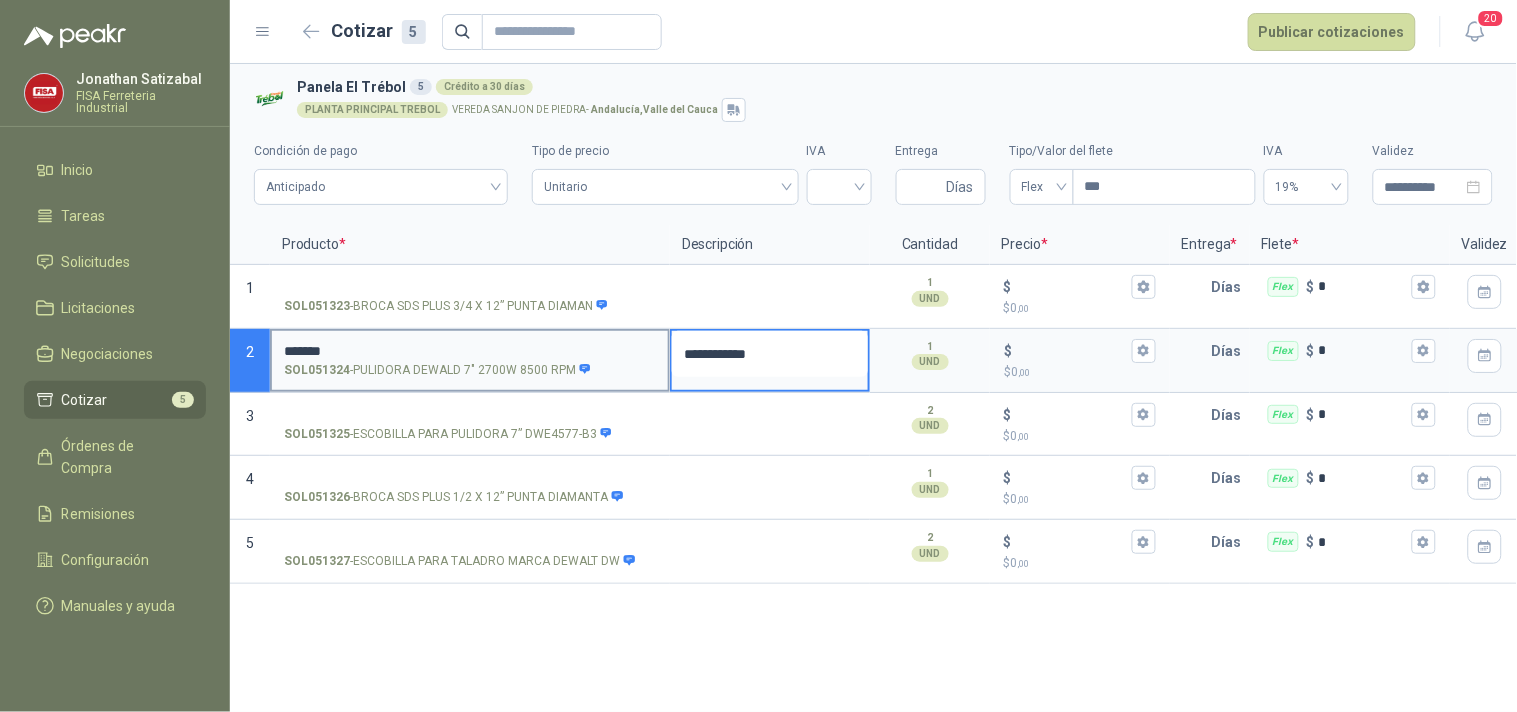 type 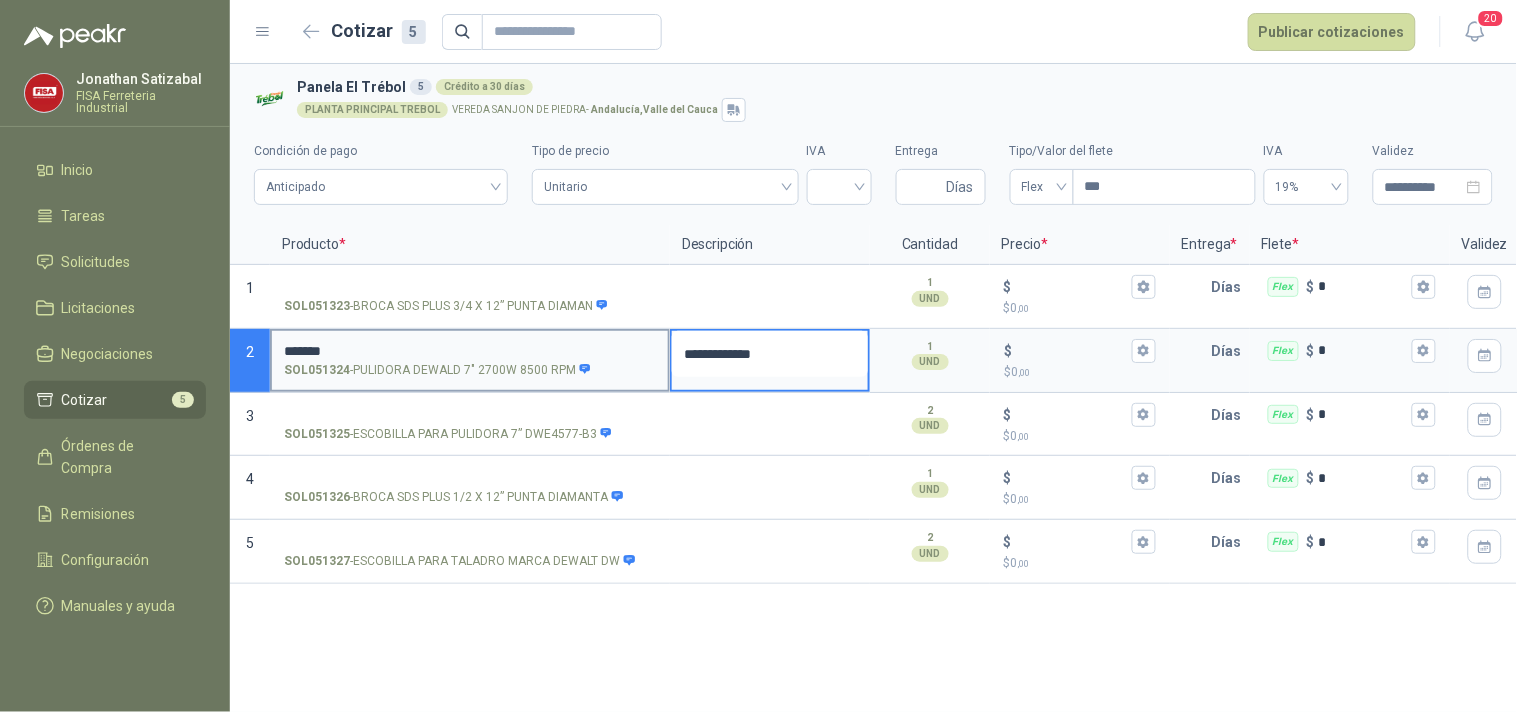 type 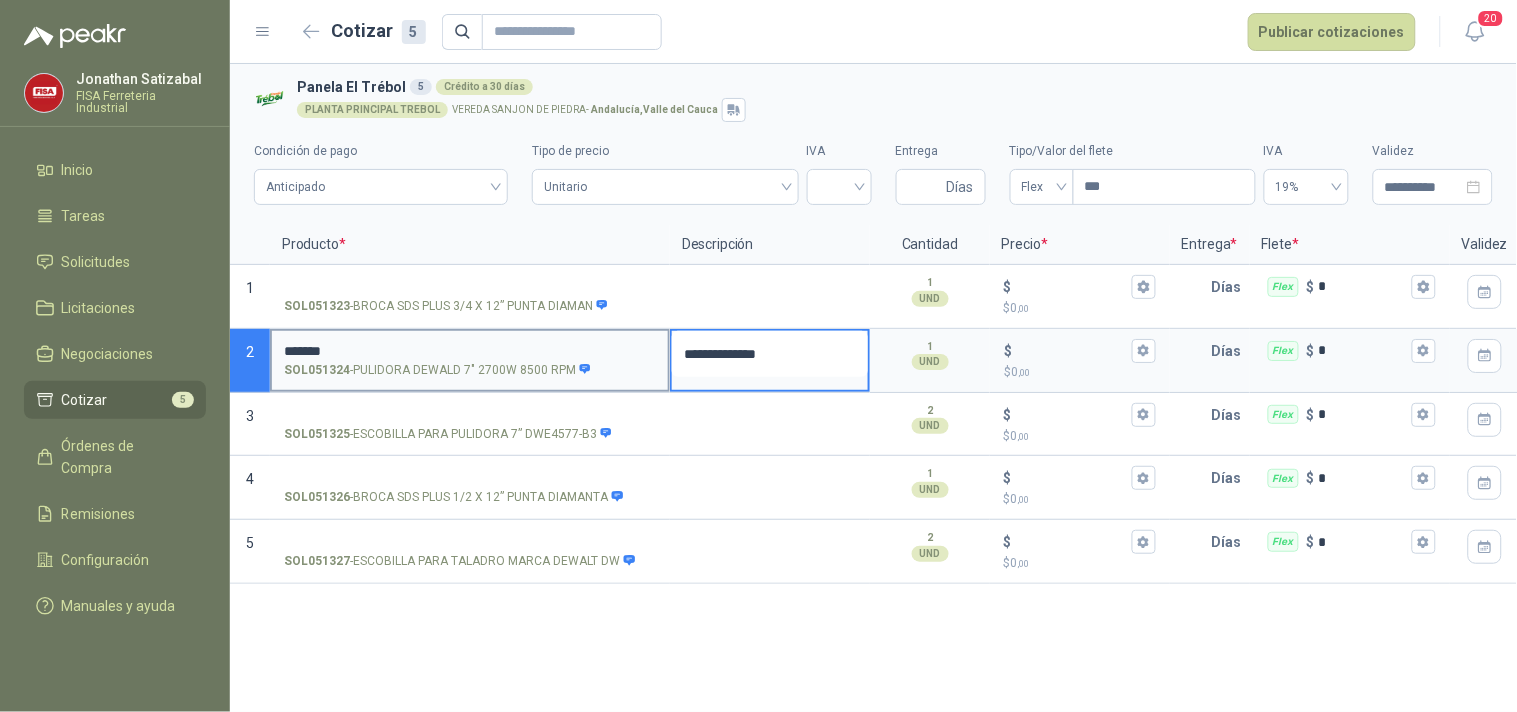 type 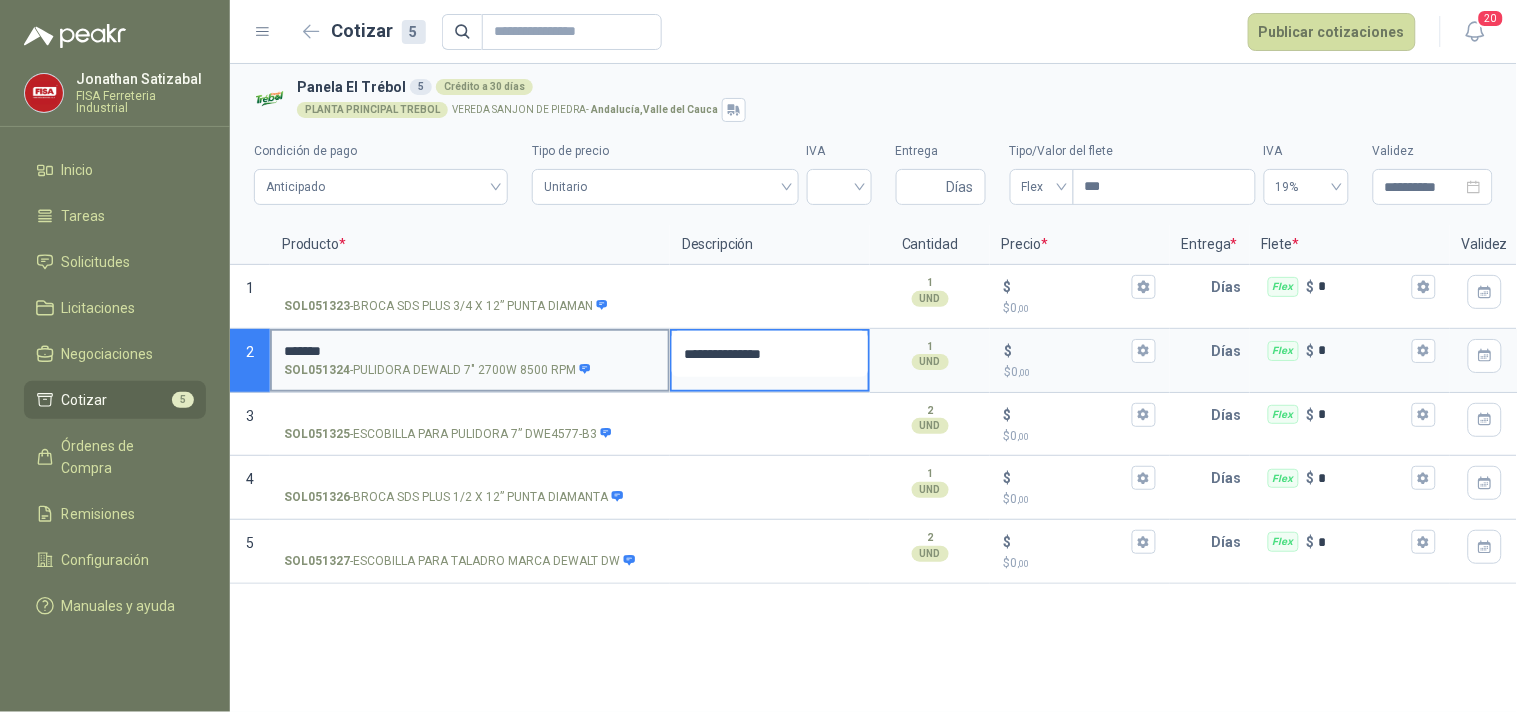 type 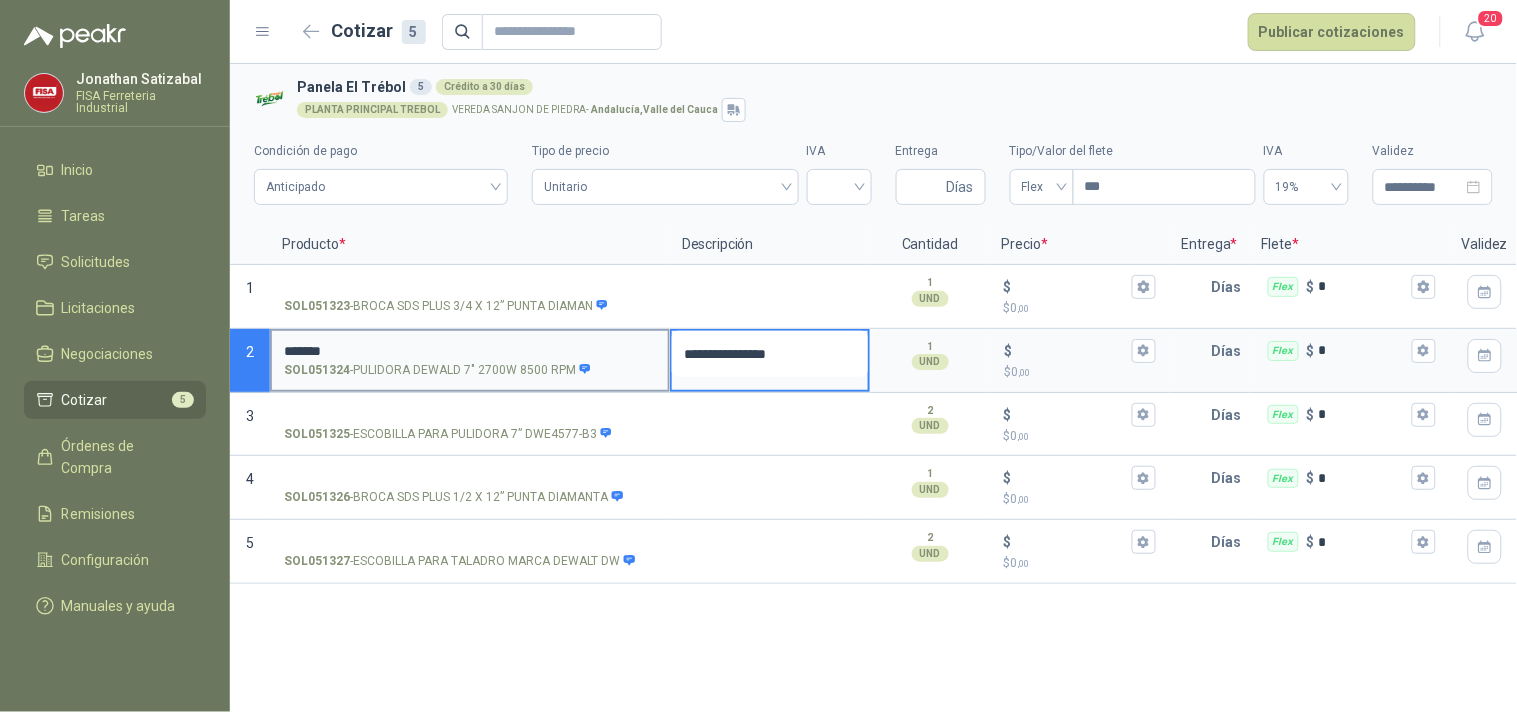 type 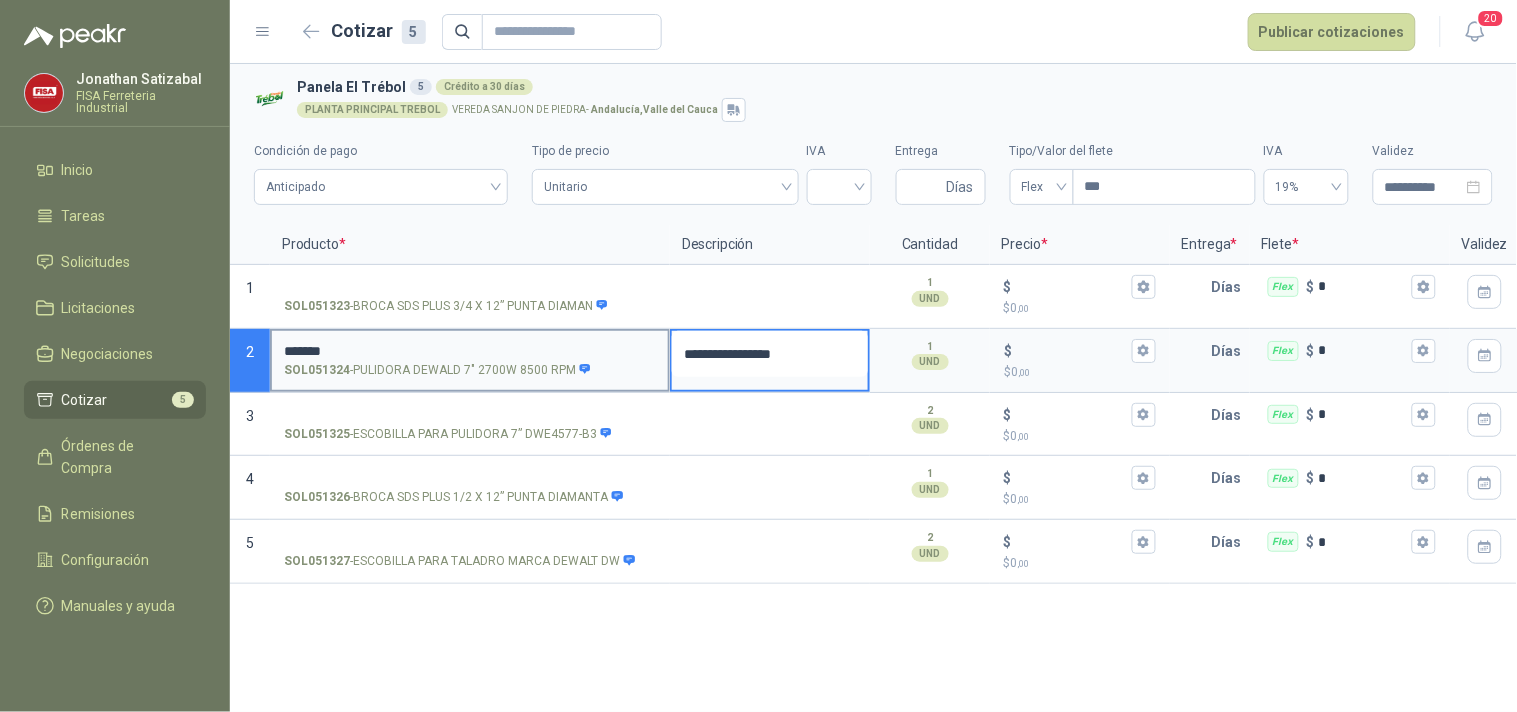 type 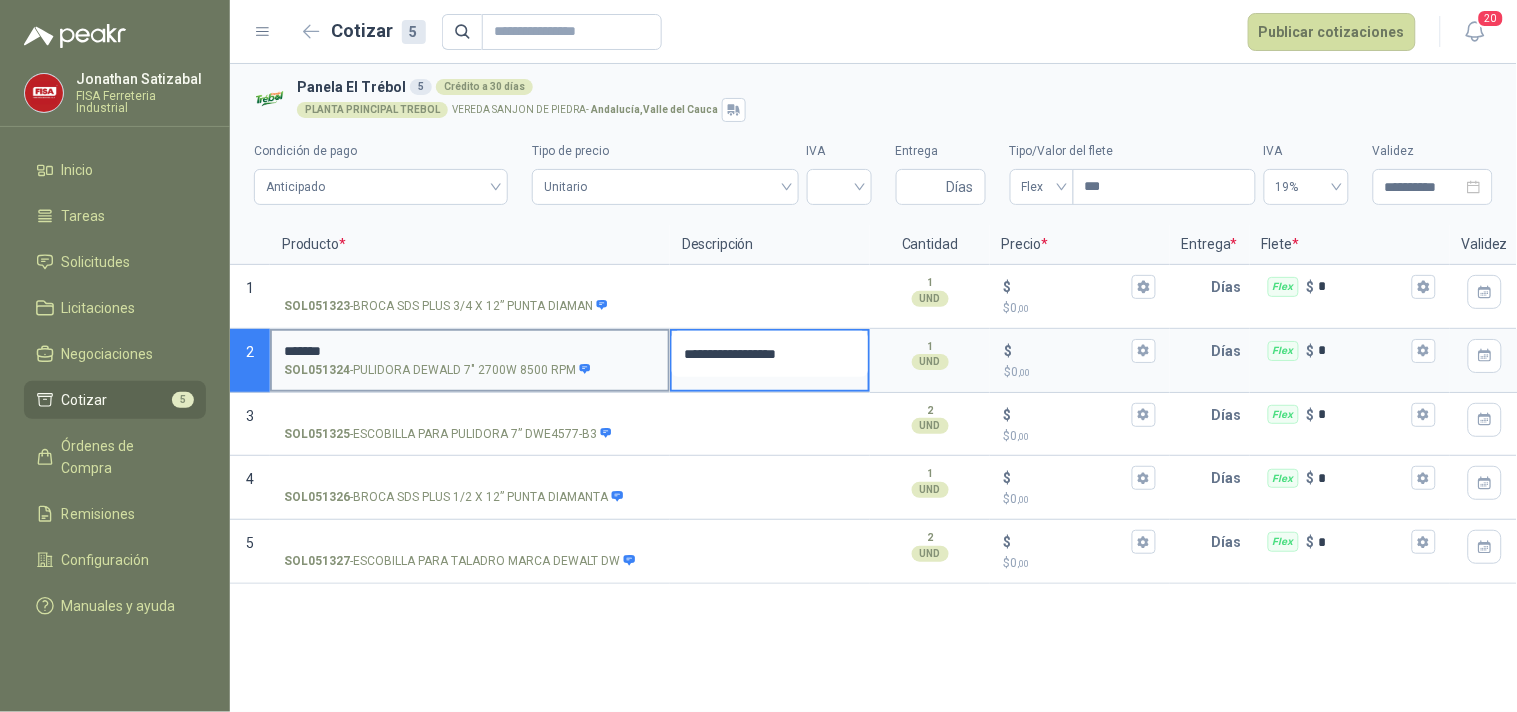 type 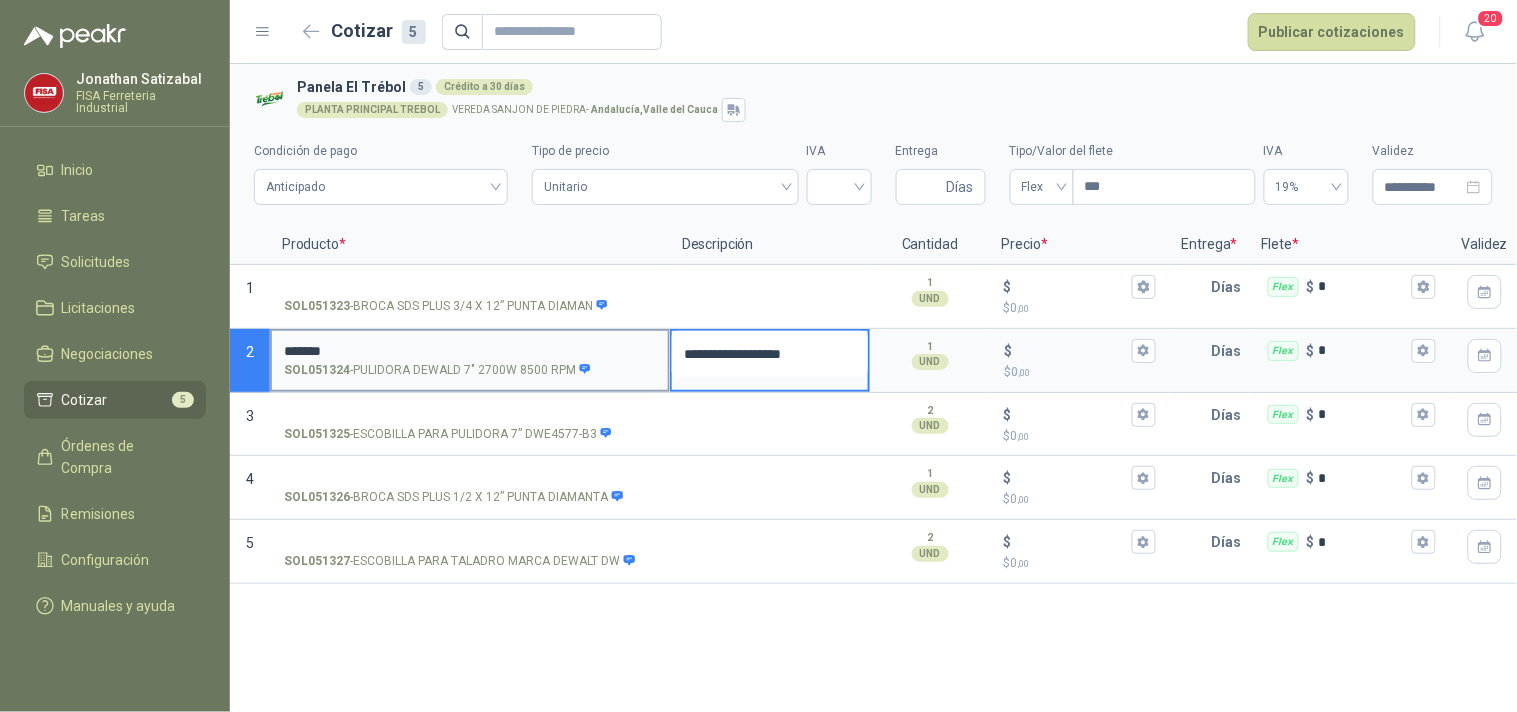 type 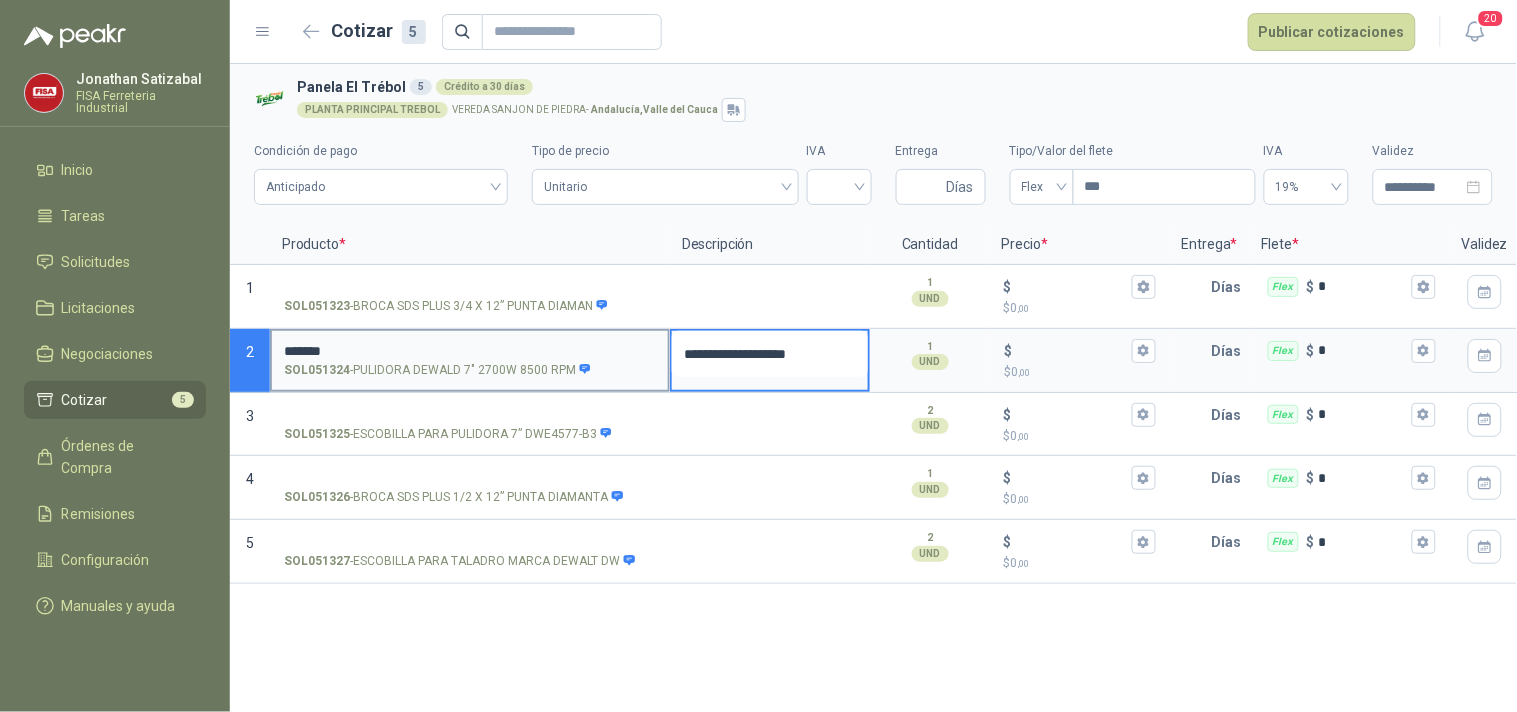 type 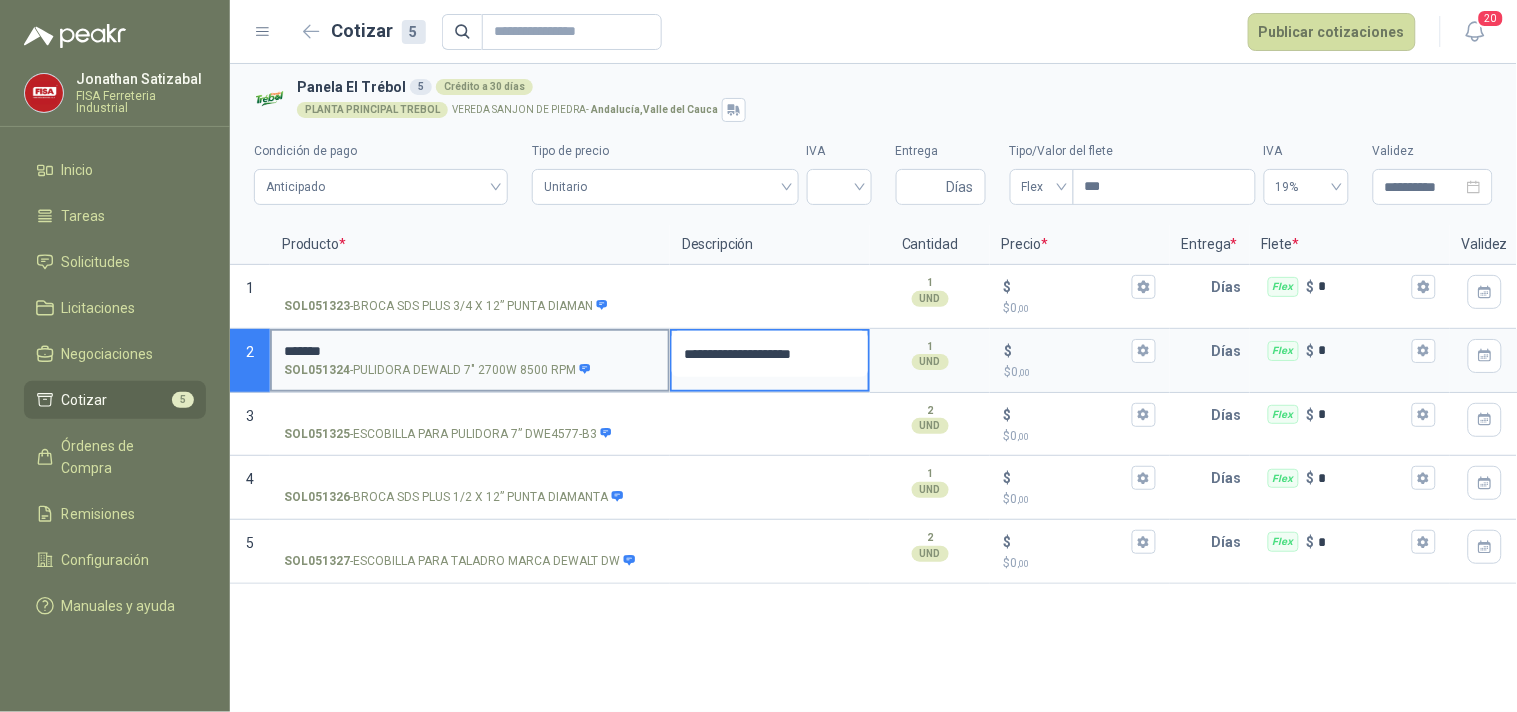 type 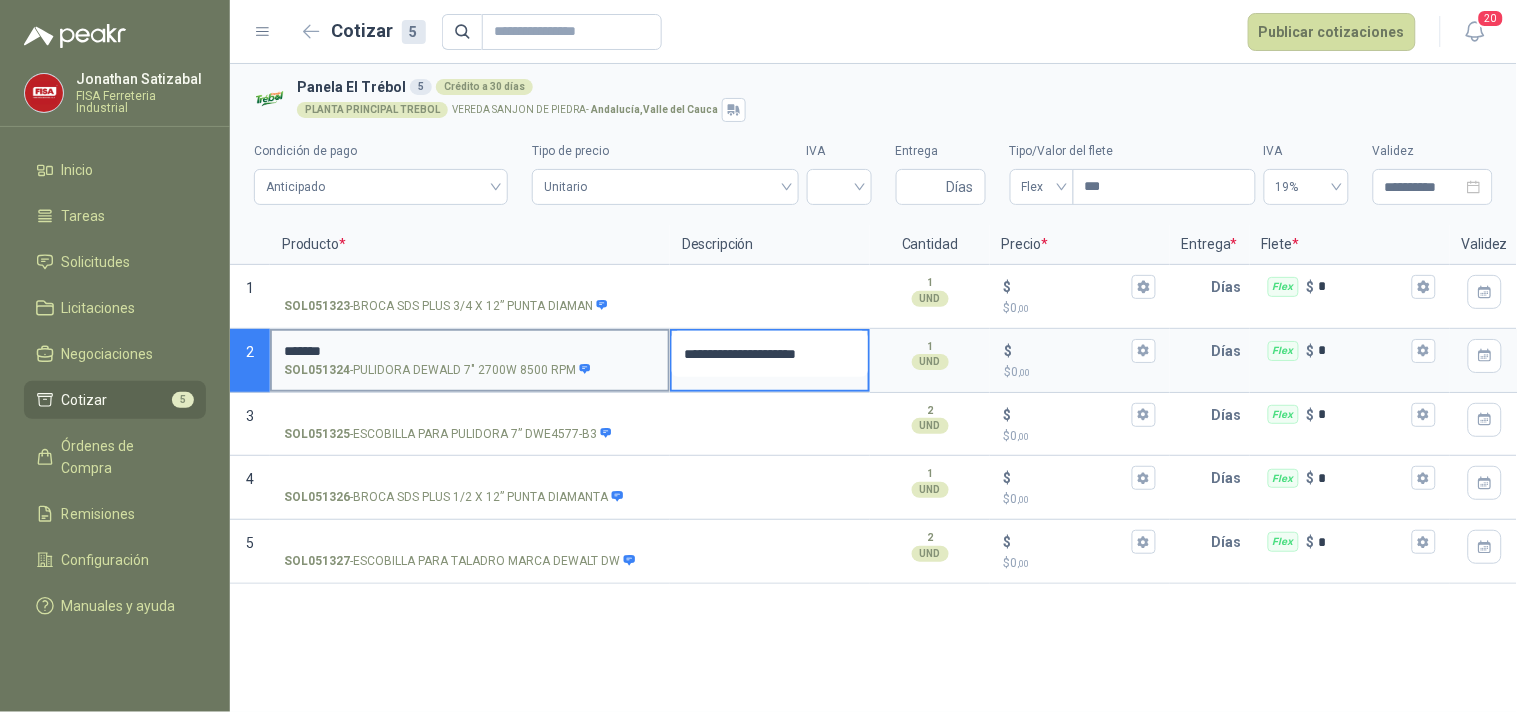 type 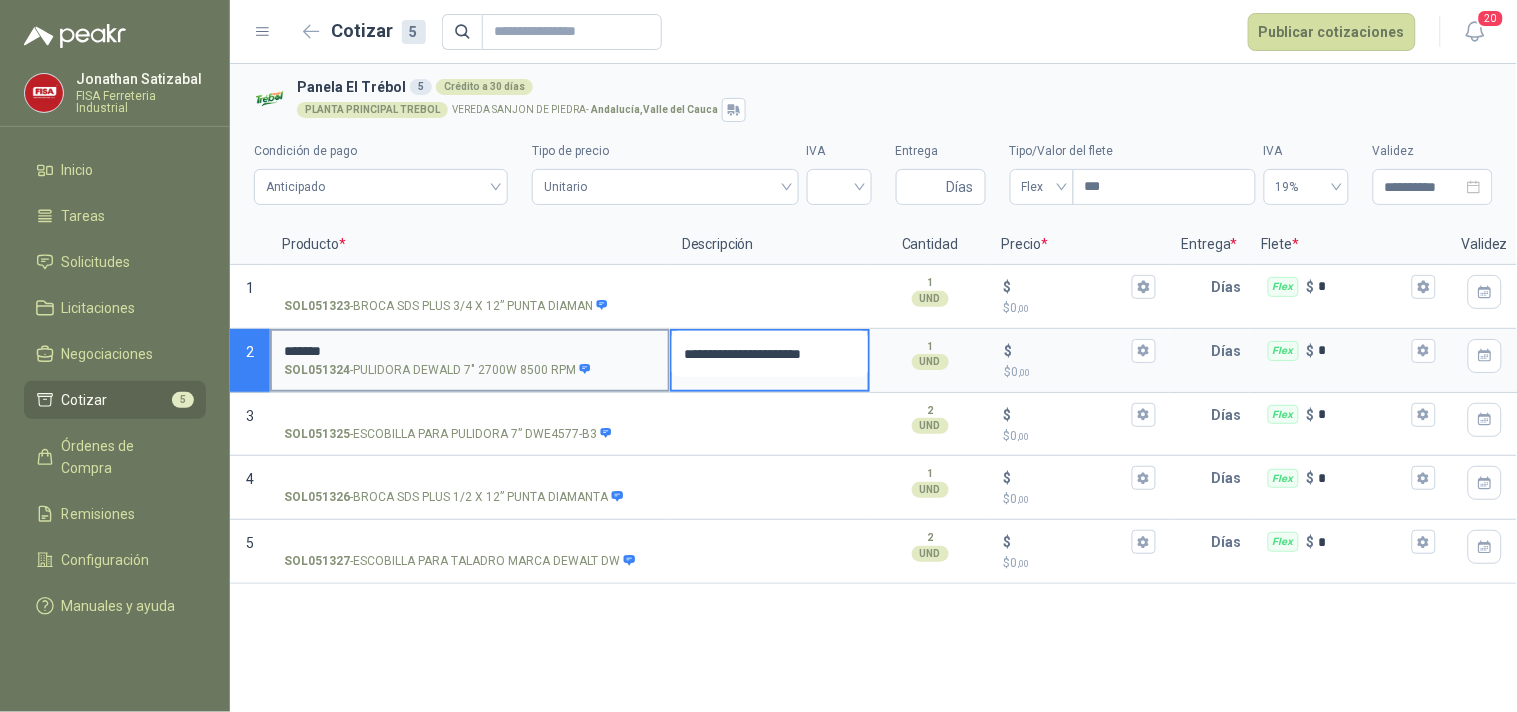 type 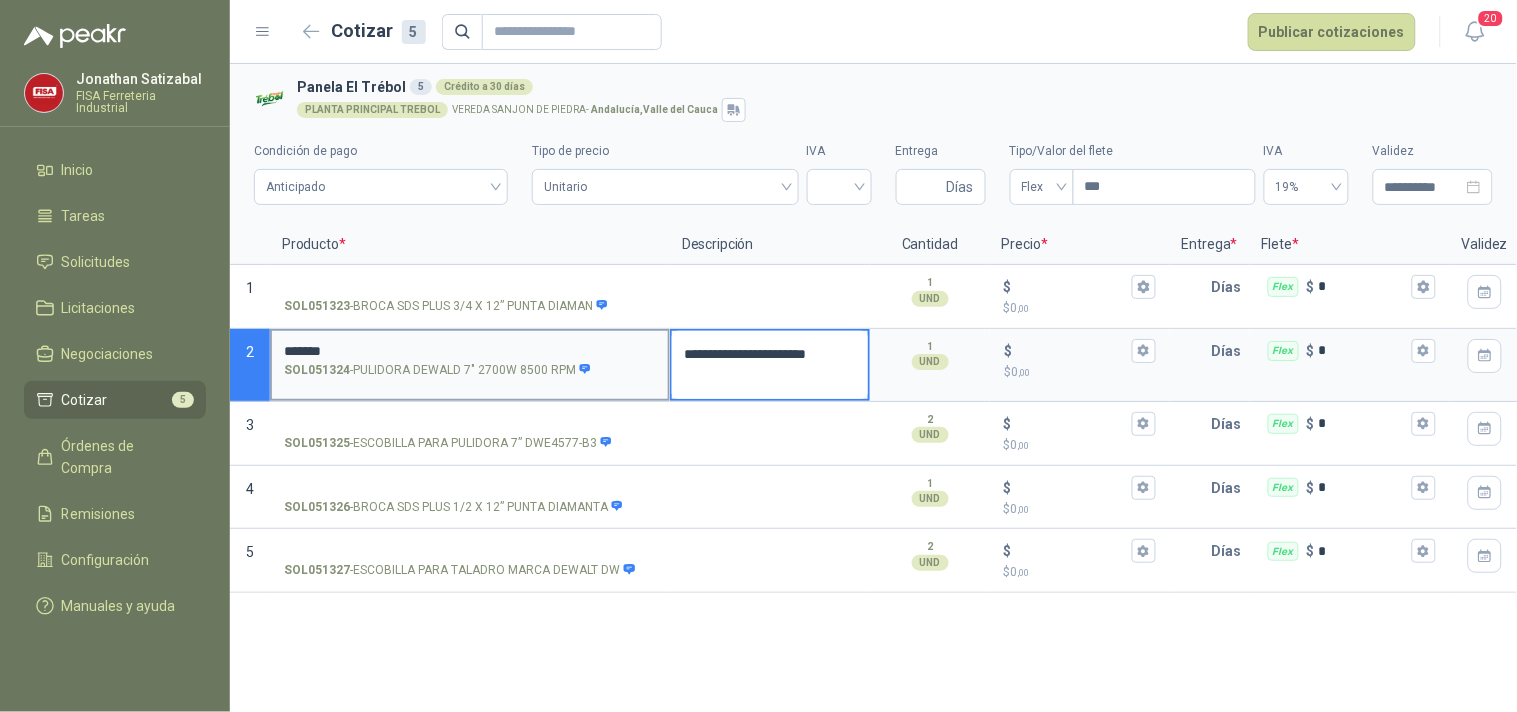 type 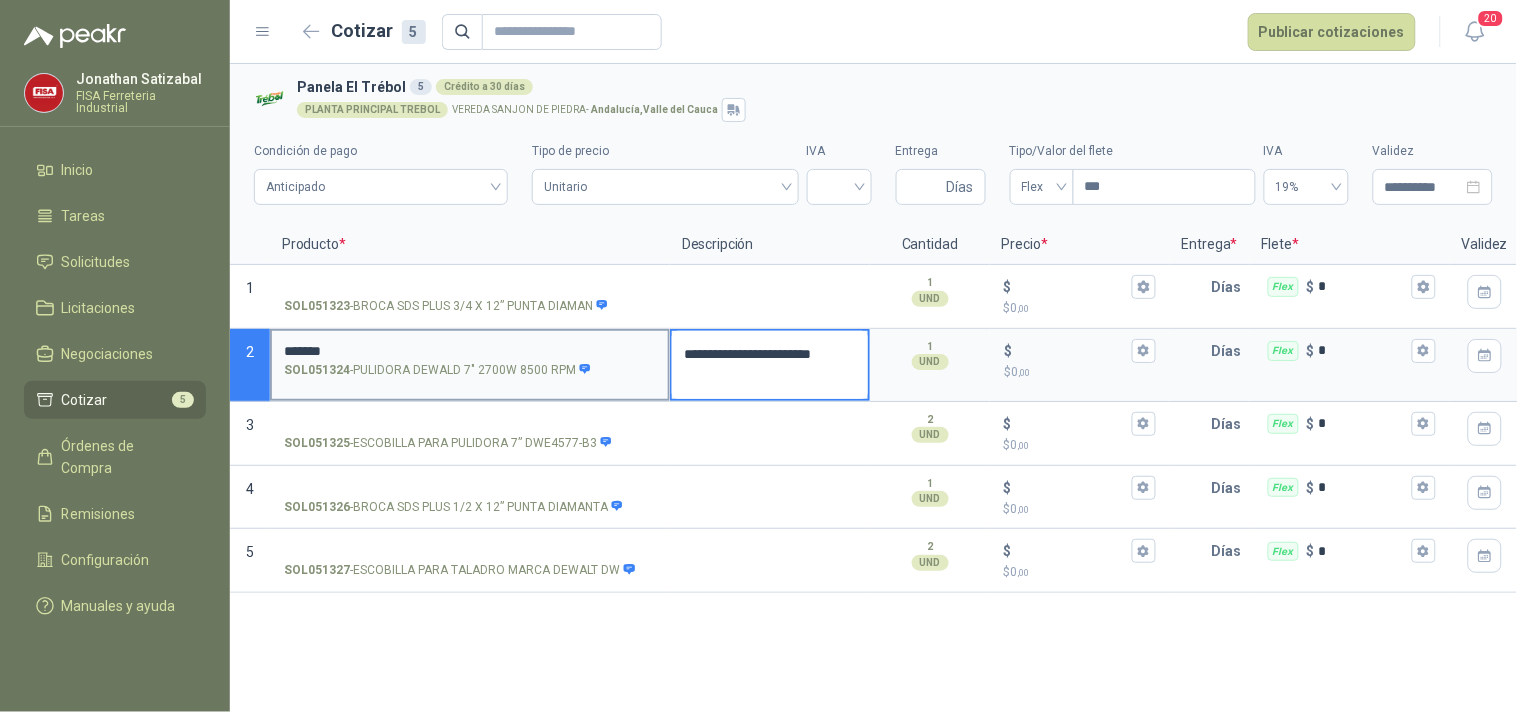 type 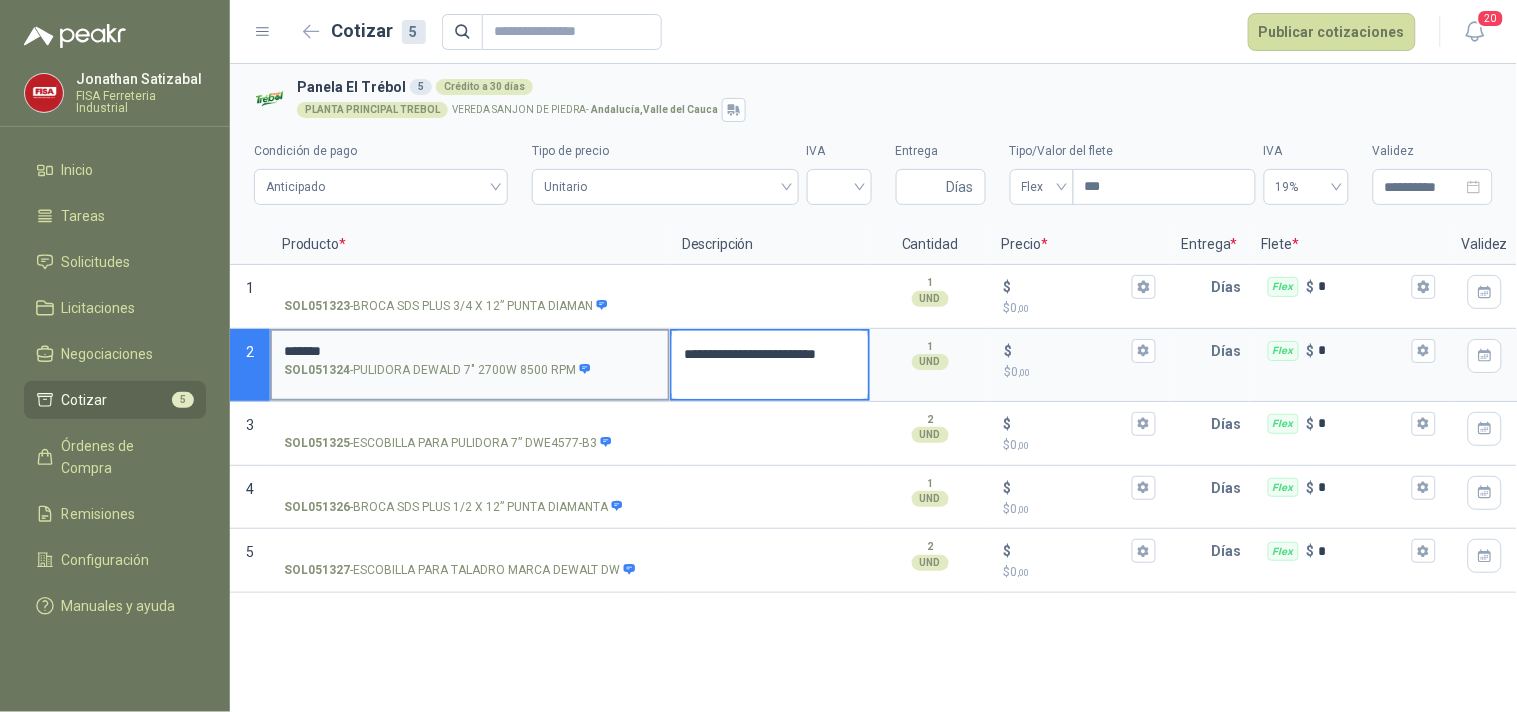 type 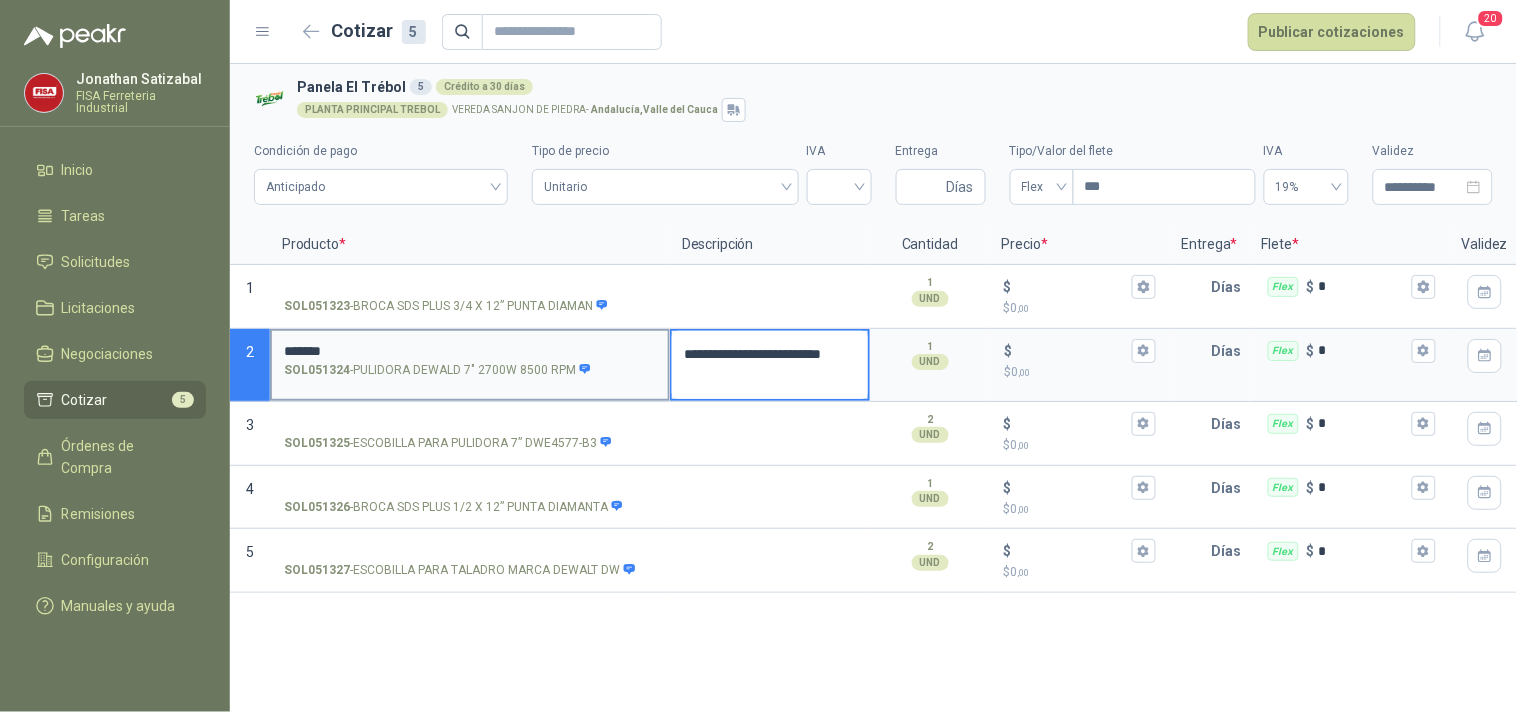 type 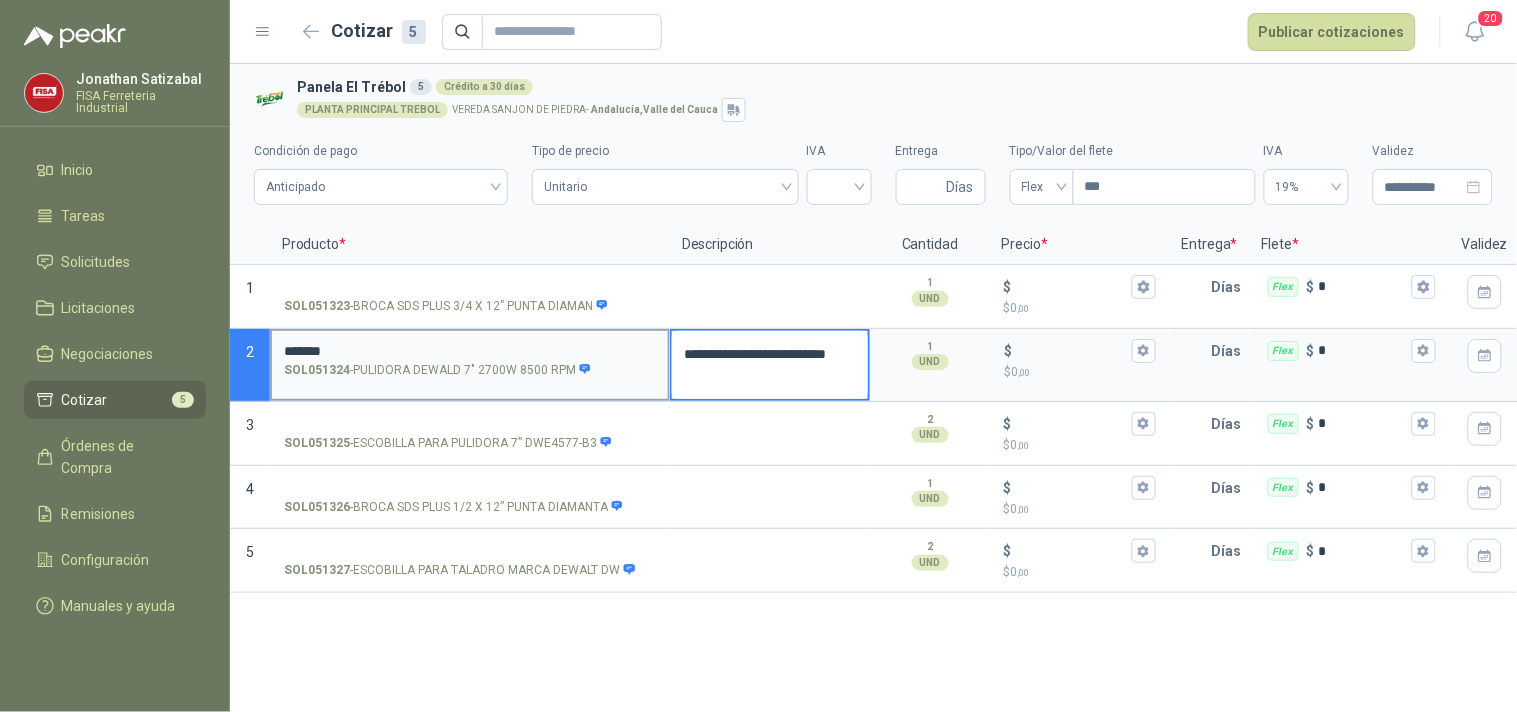 type 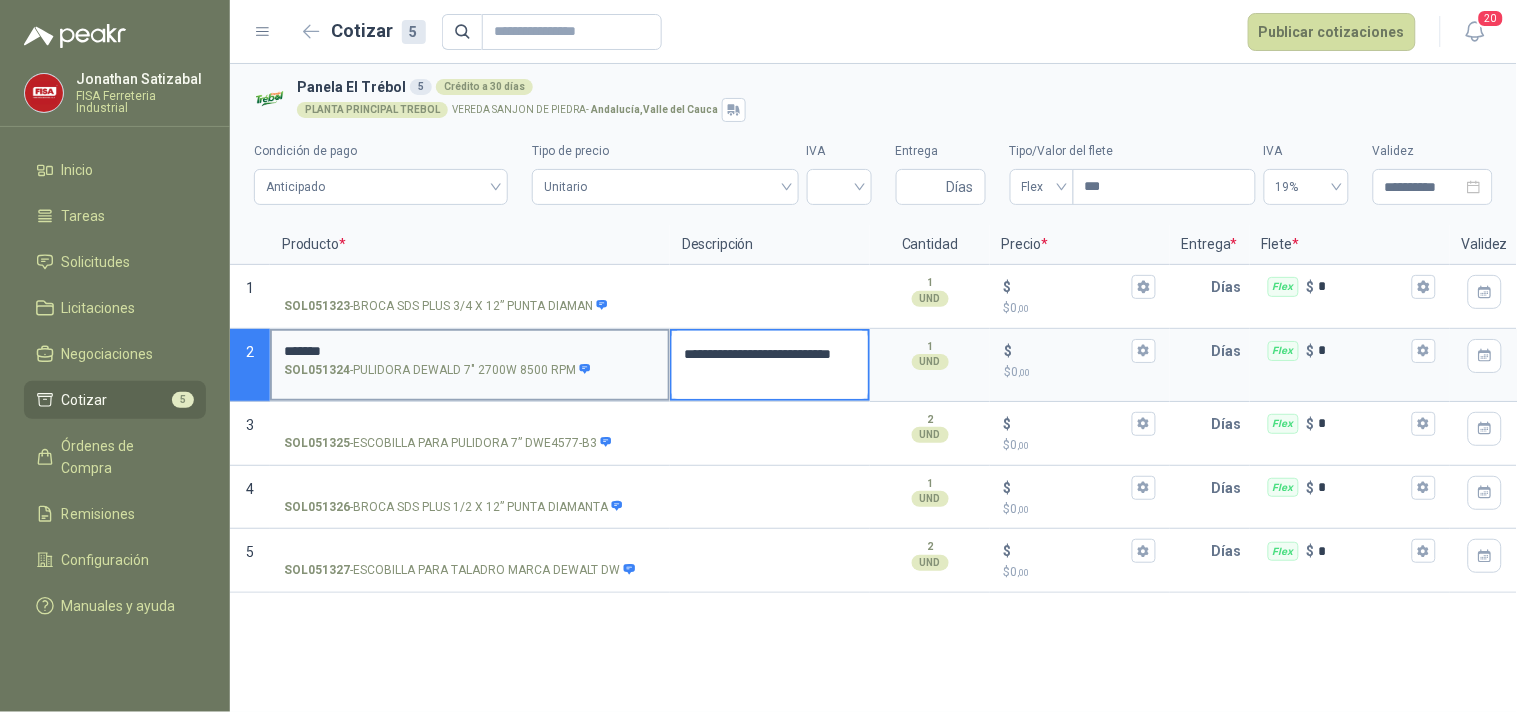 type 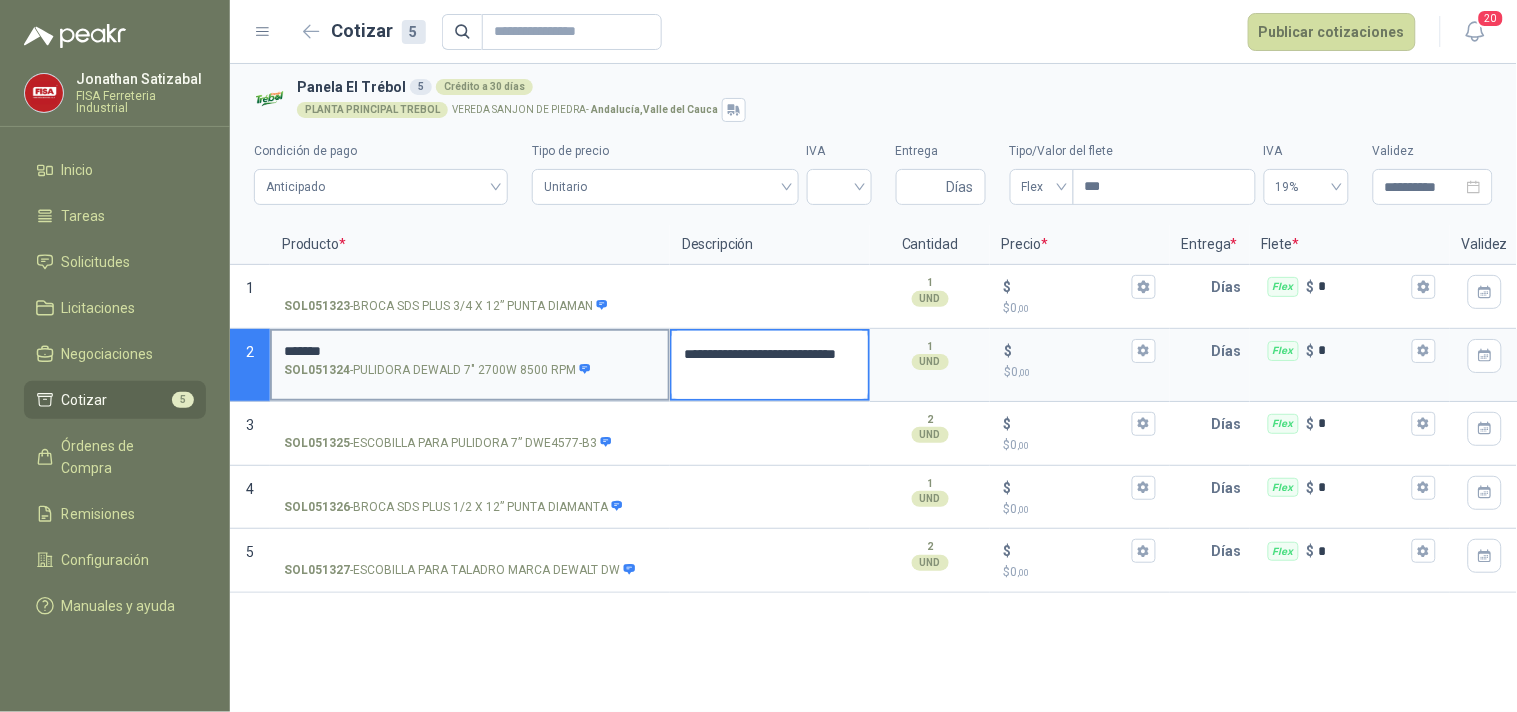 type 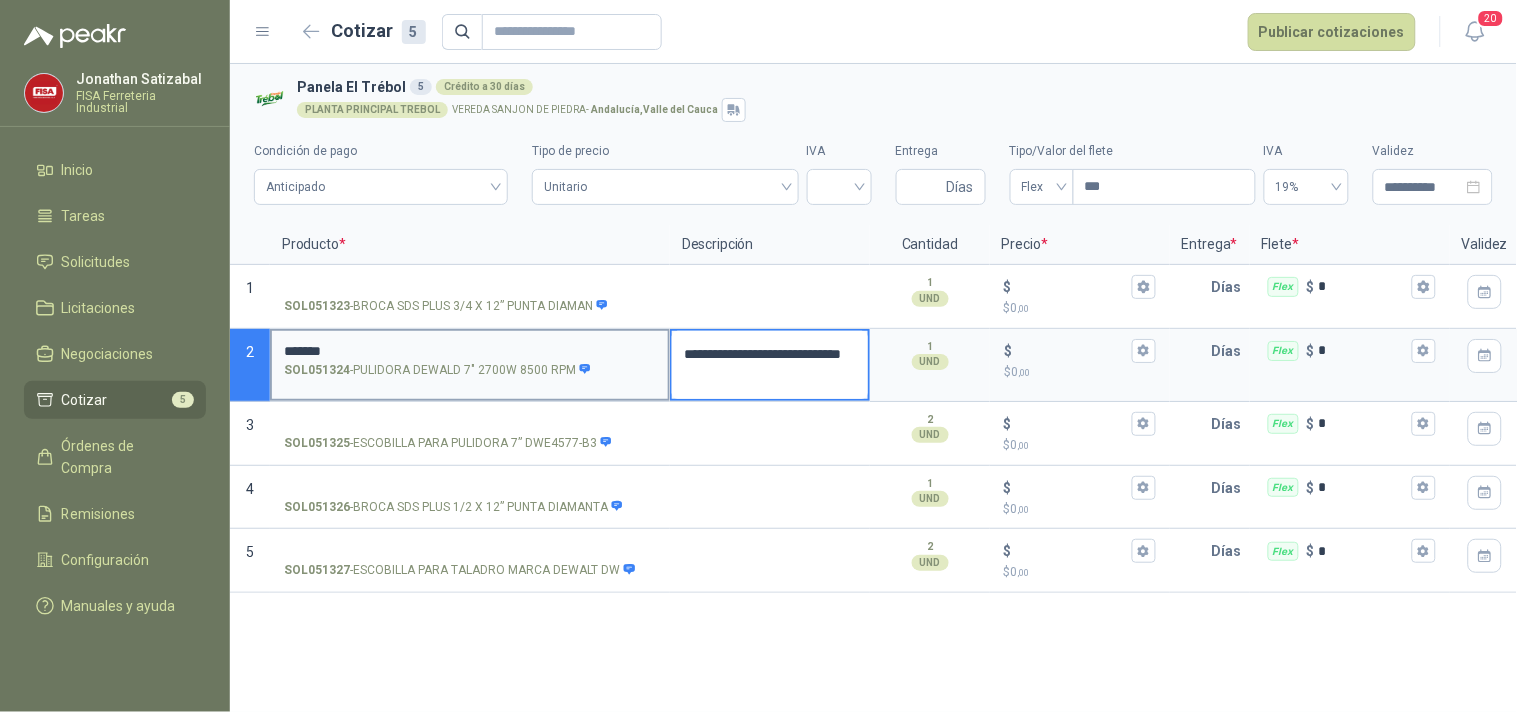 type 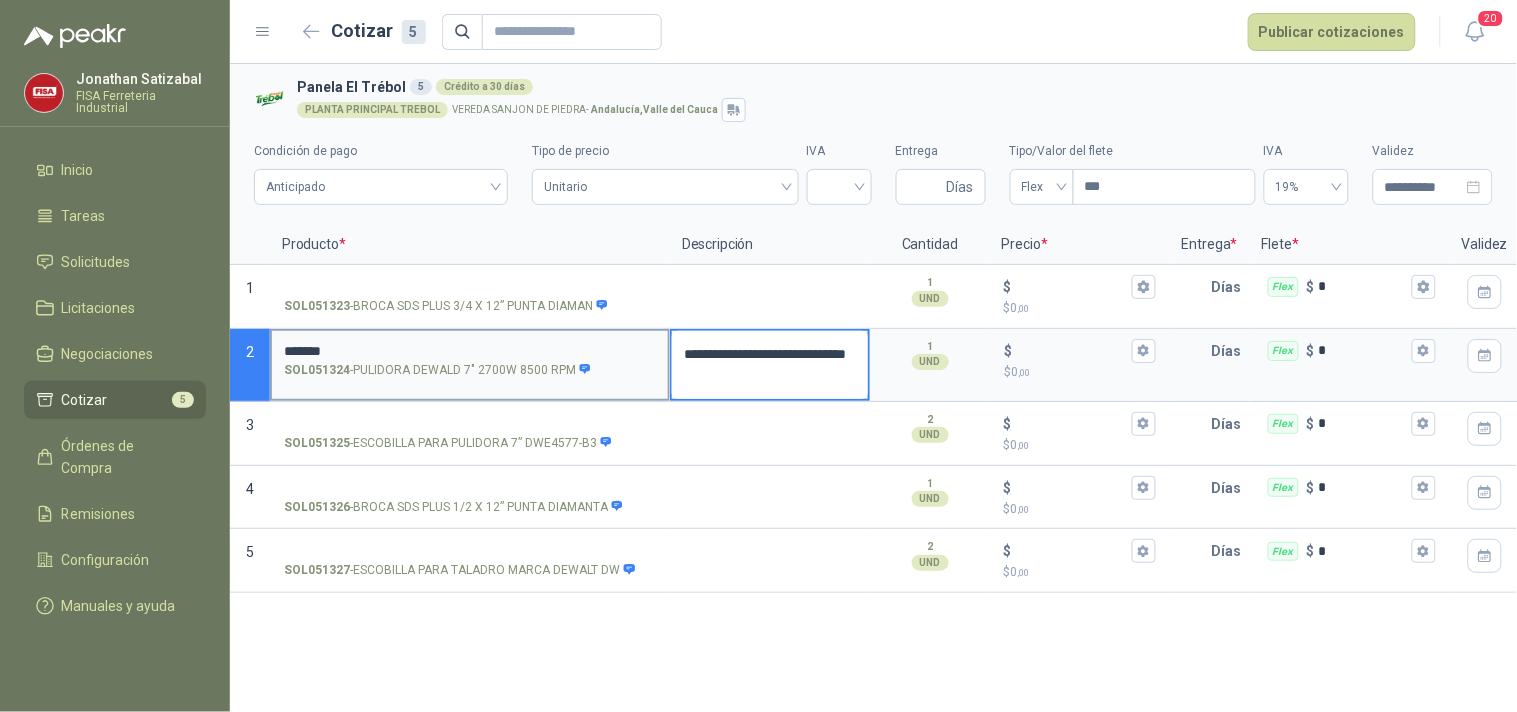 type 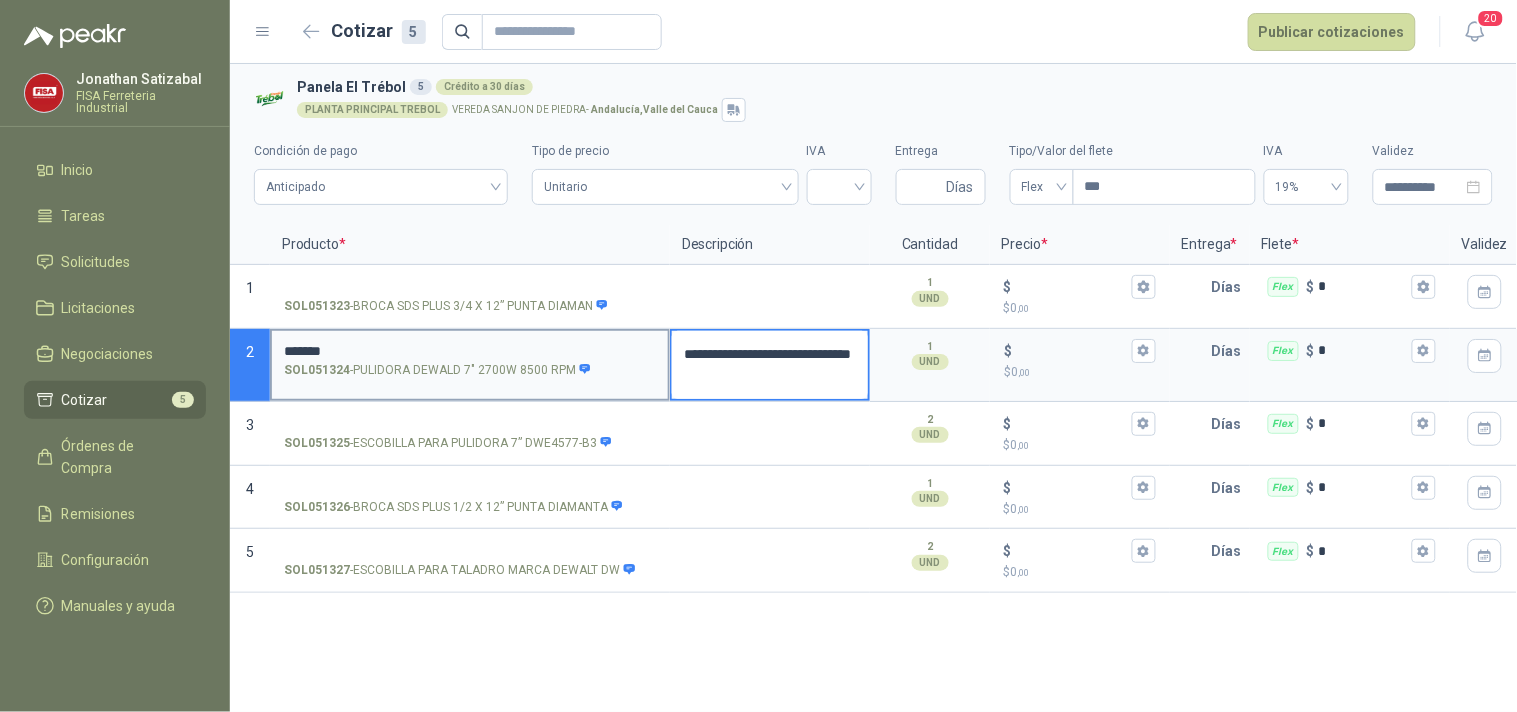 type 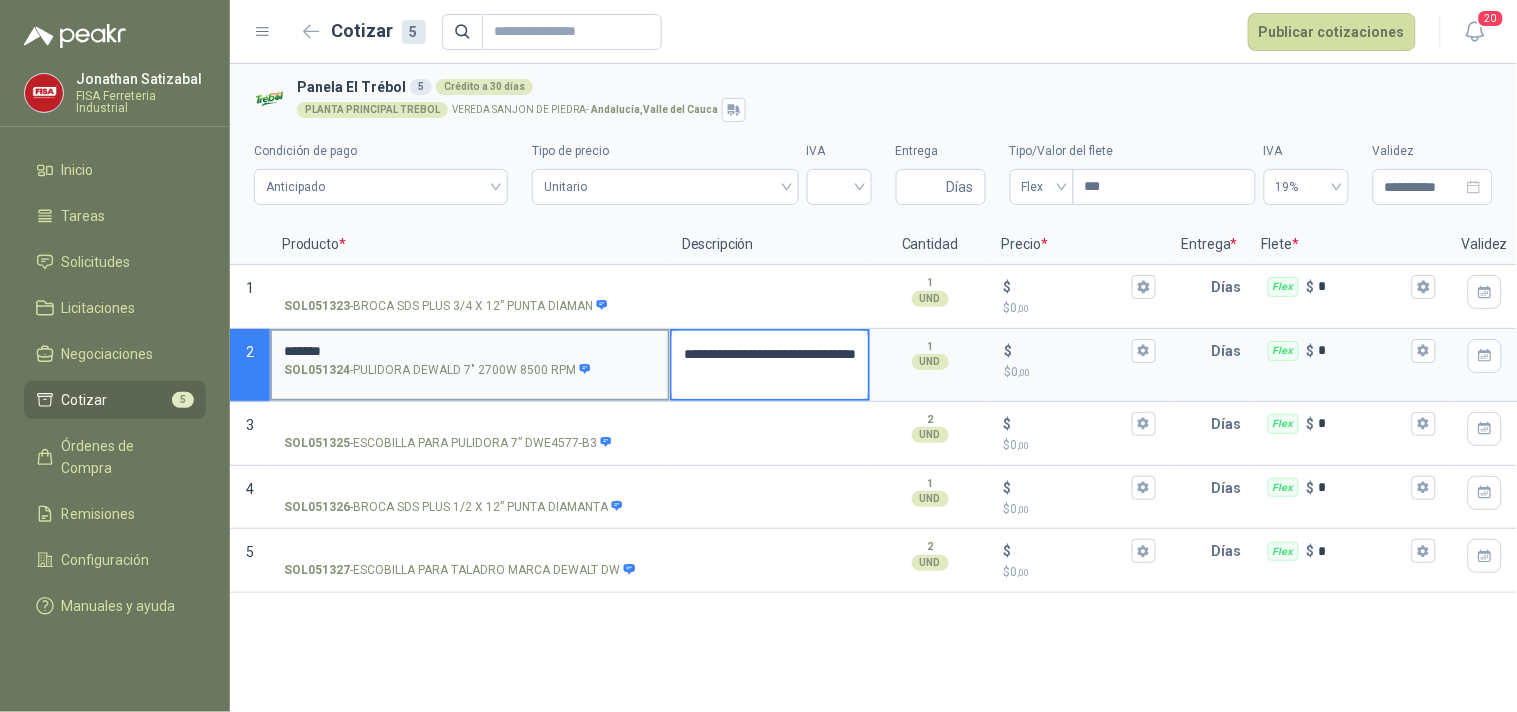 type 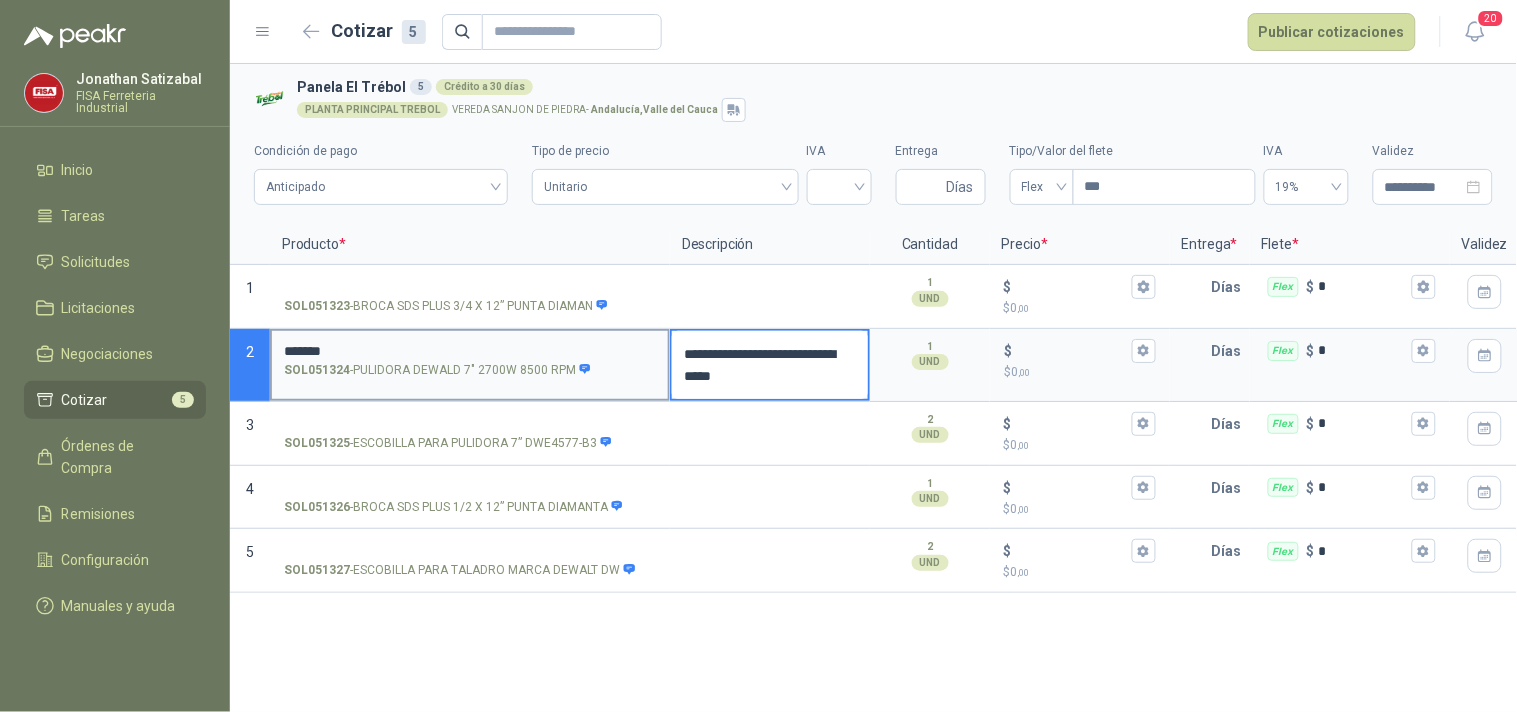 type 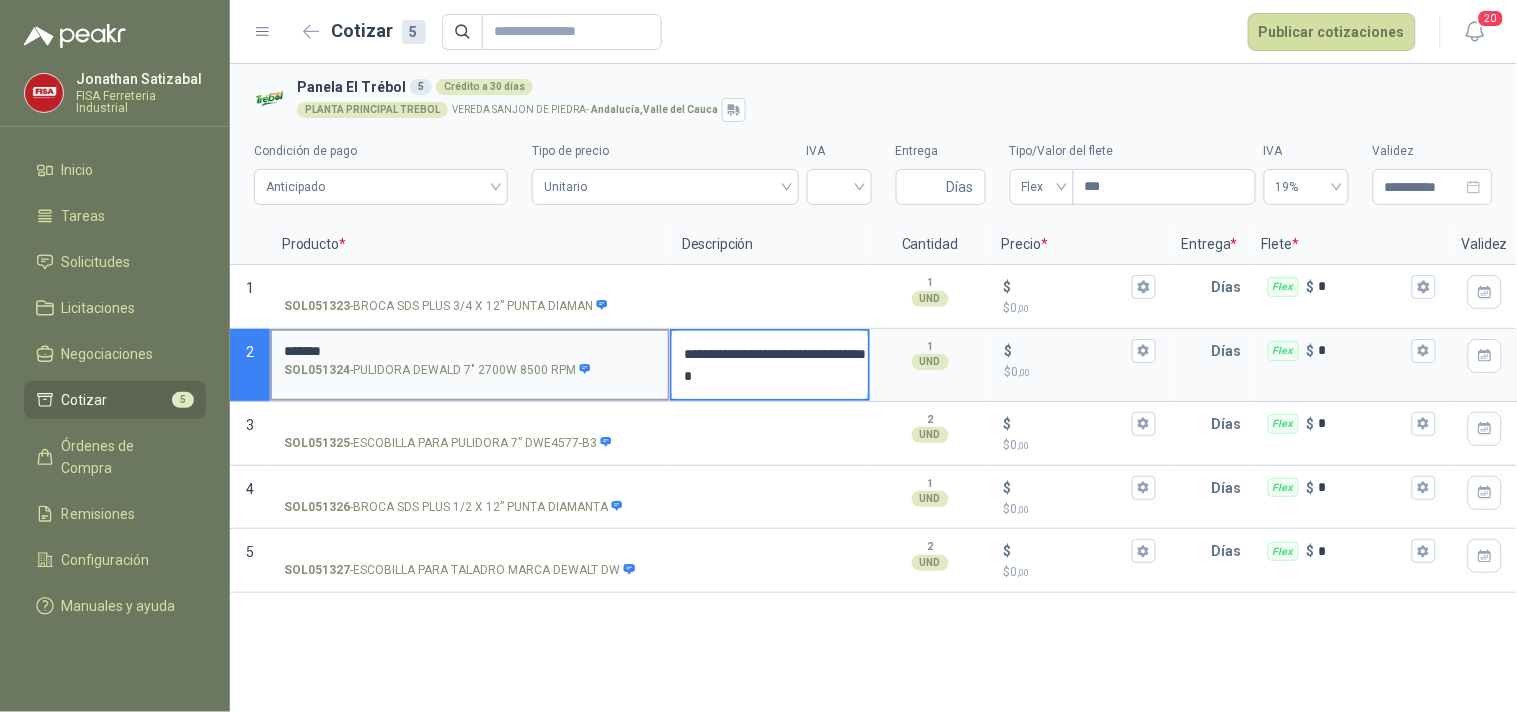 type 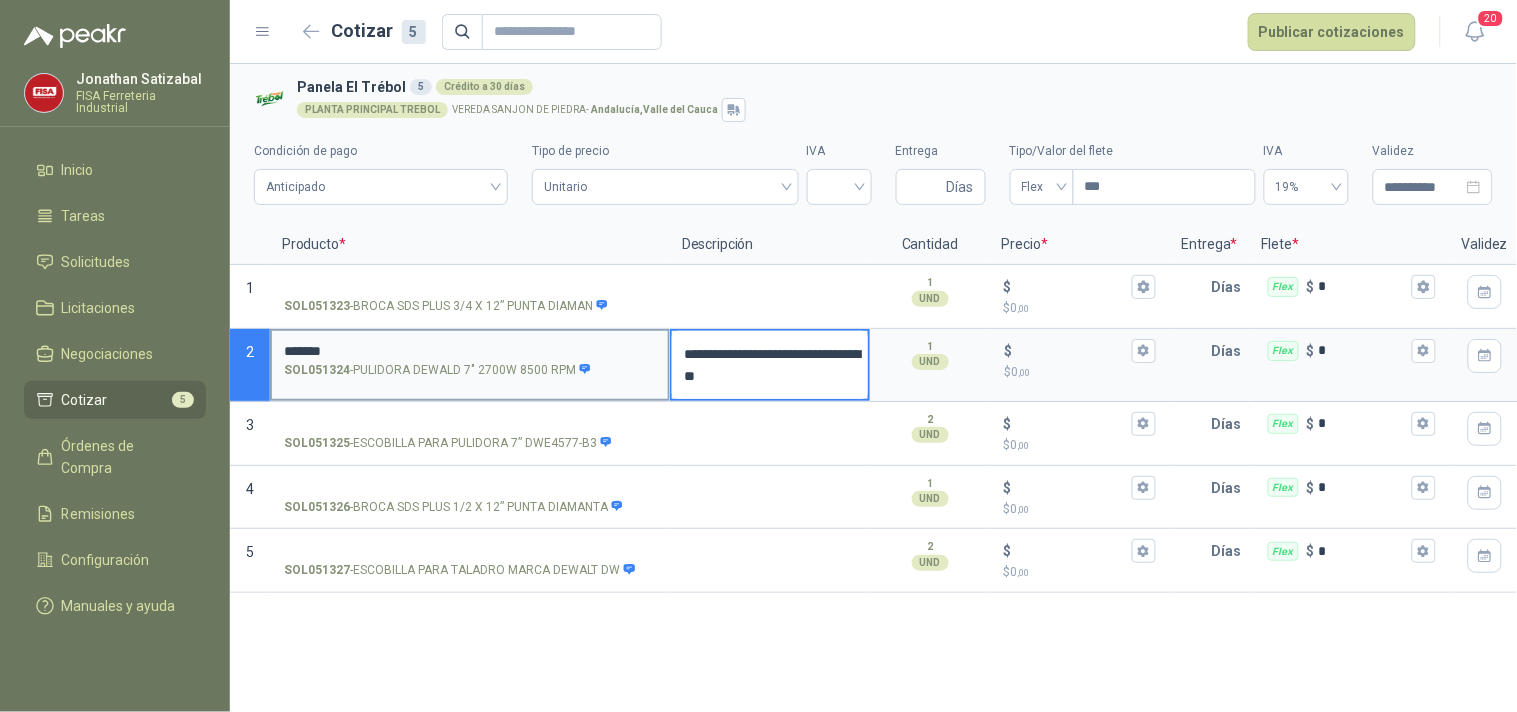 type 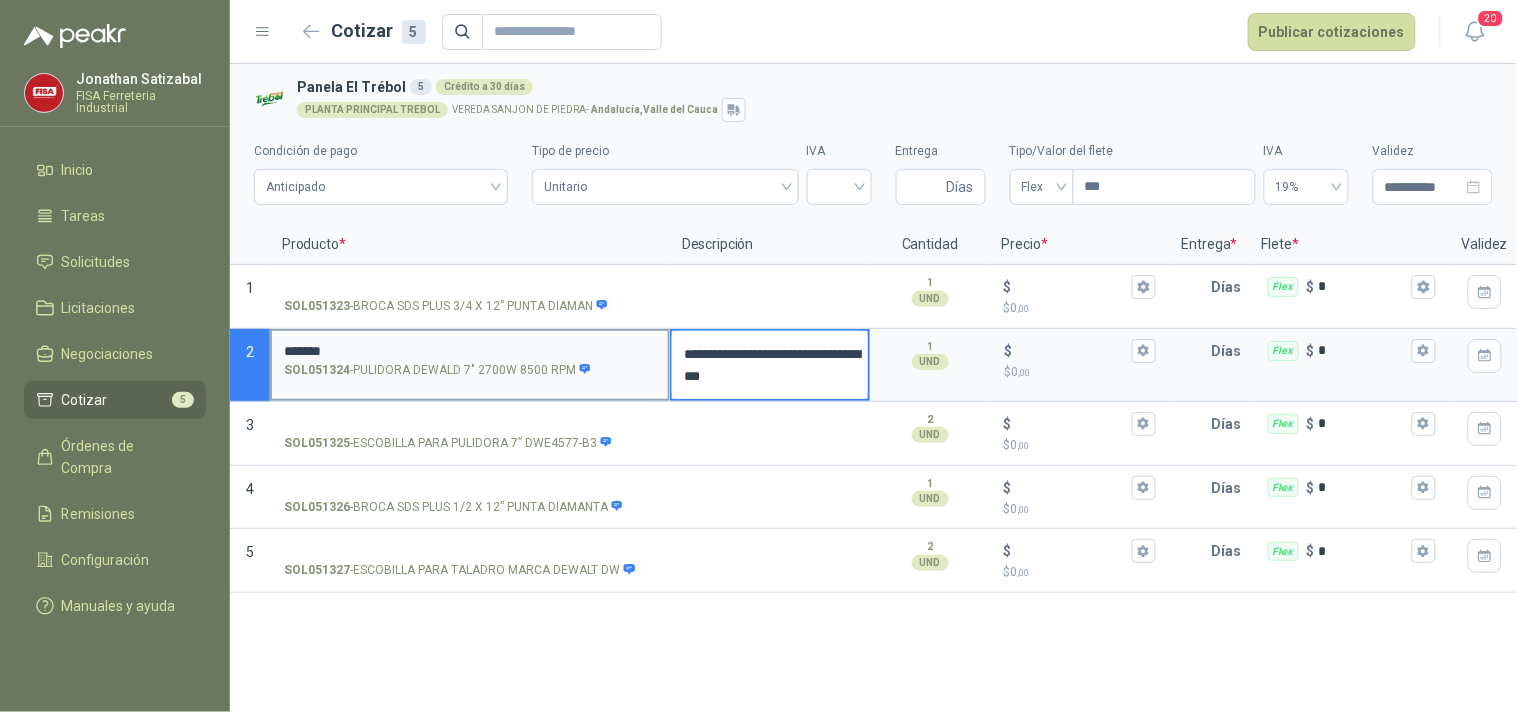 type 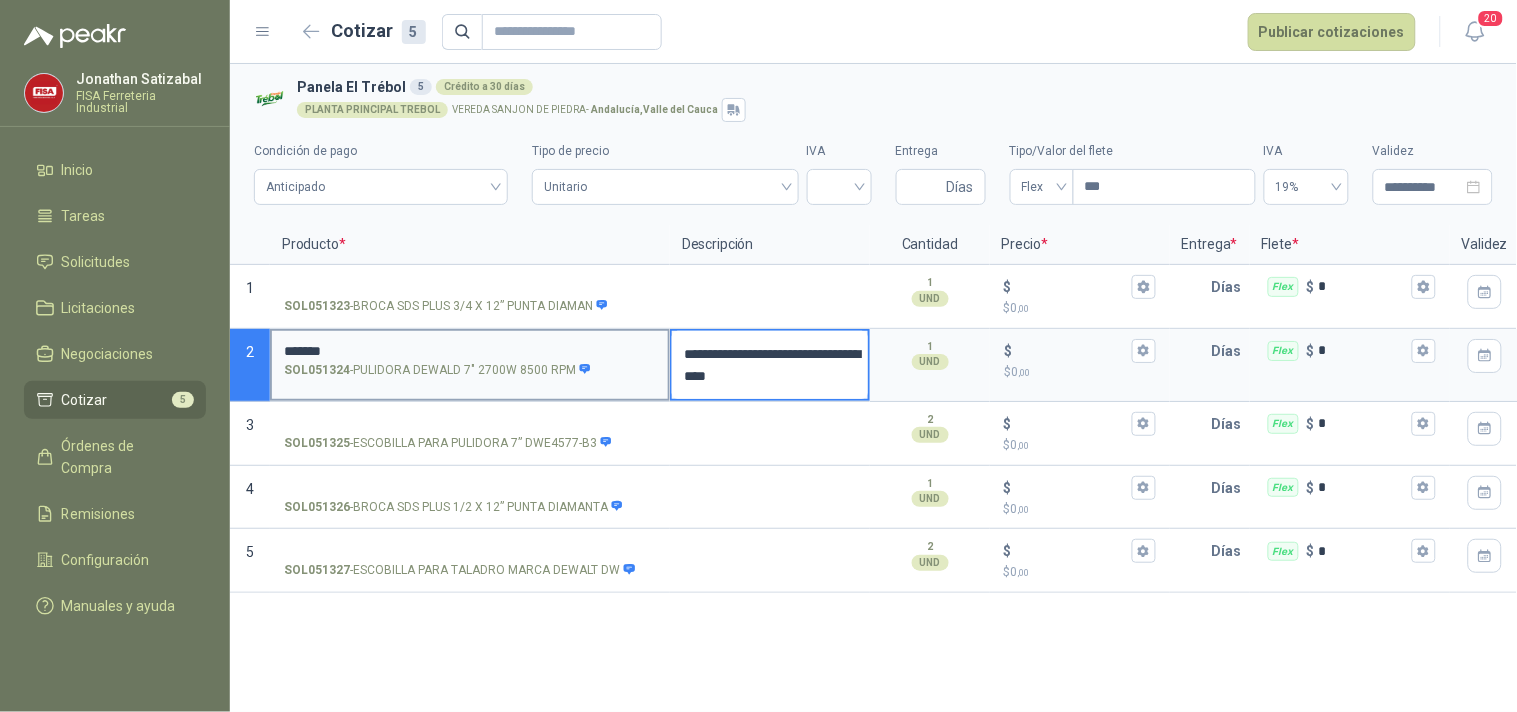 type 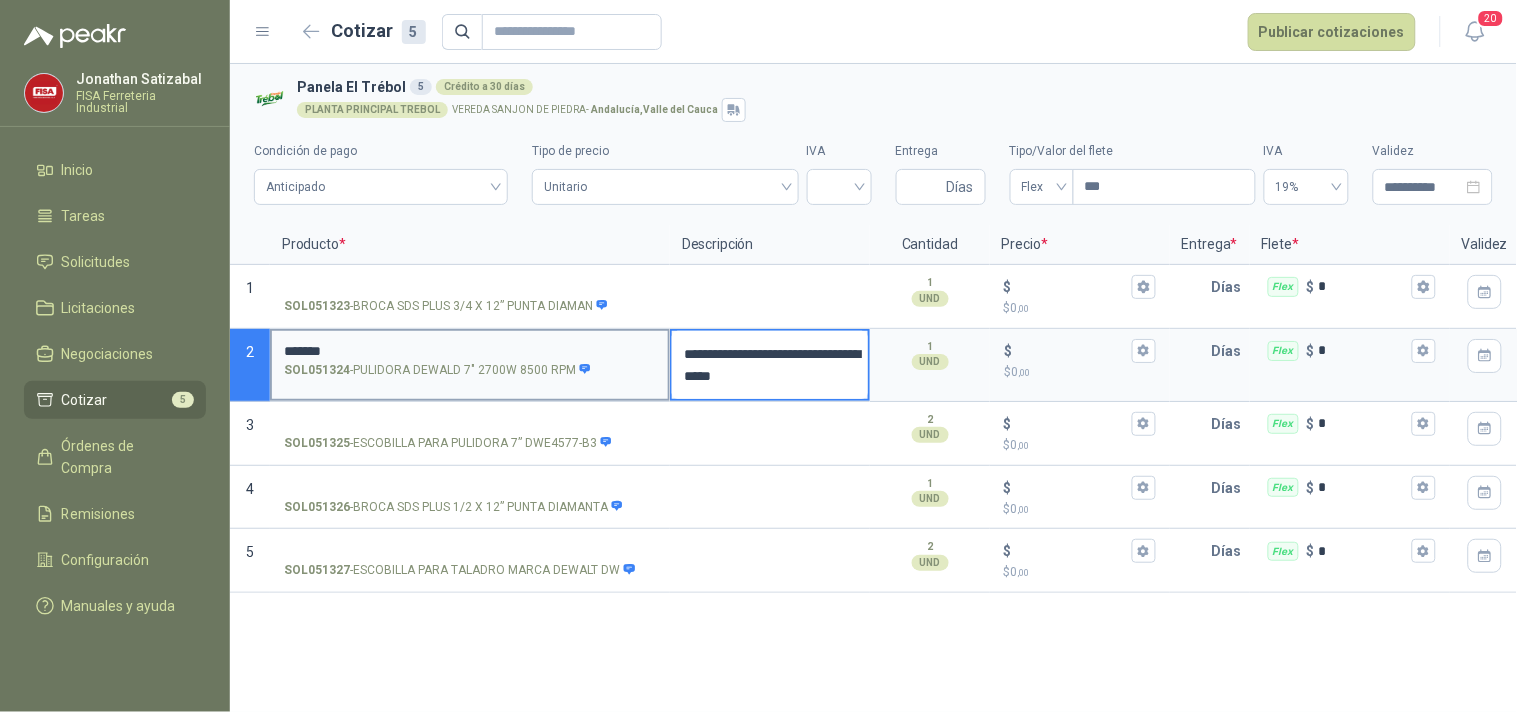type 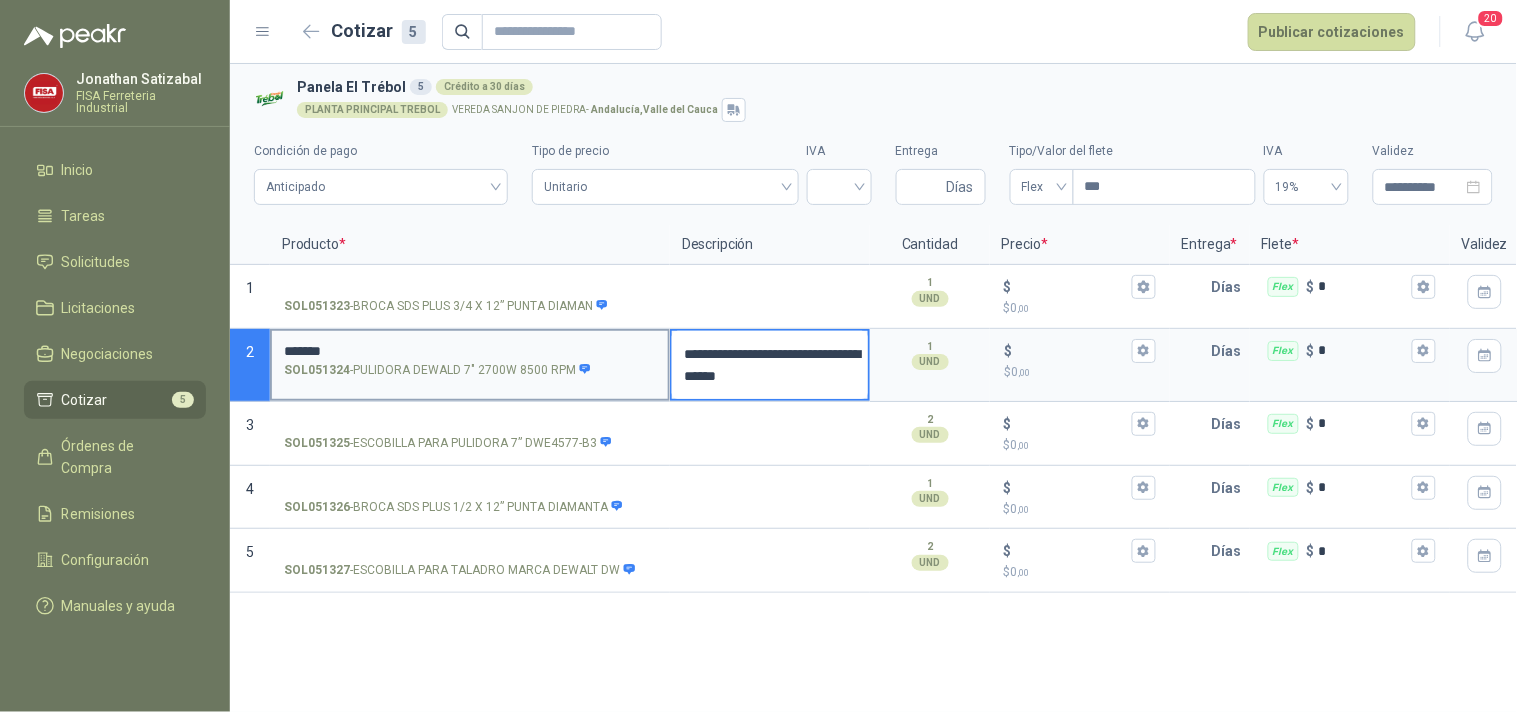 type 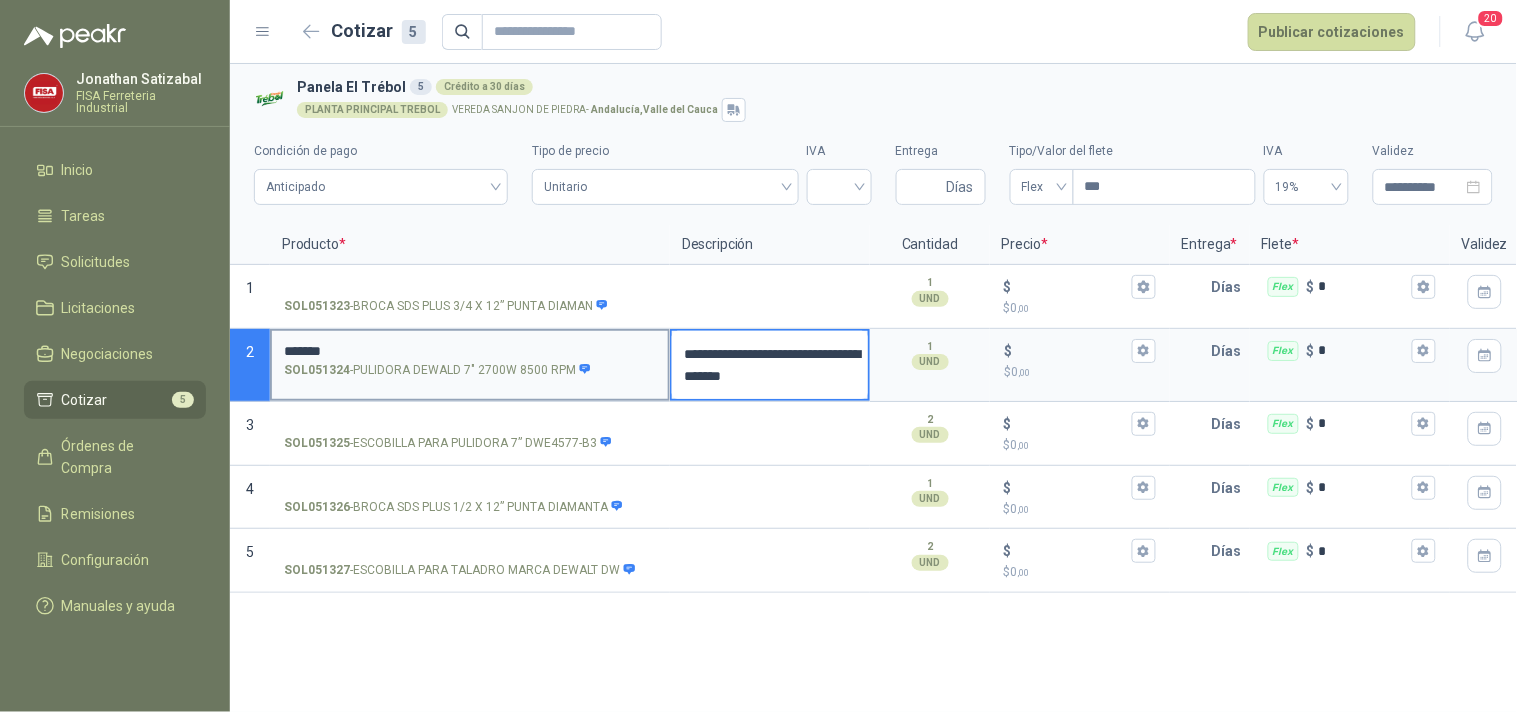 type 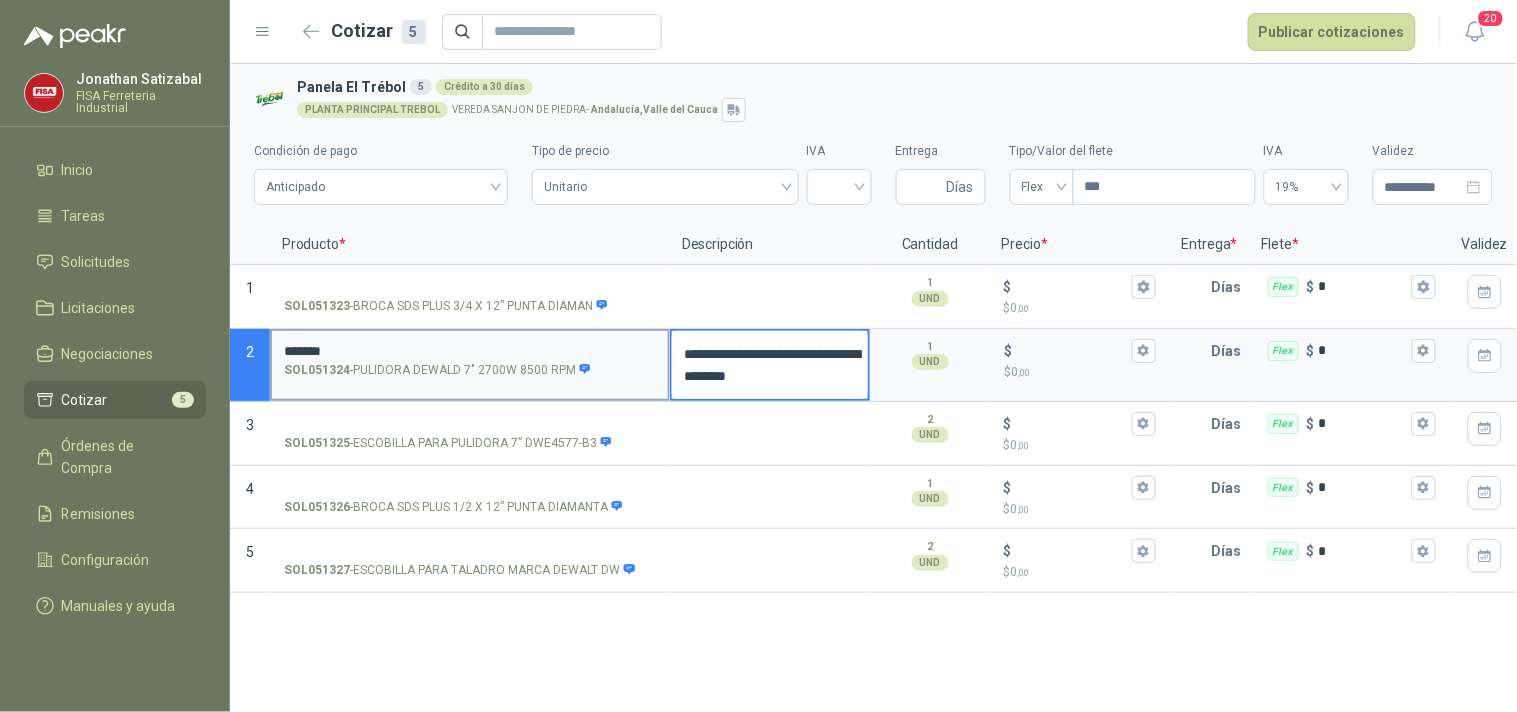 type 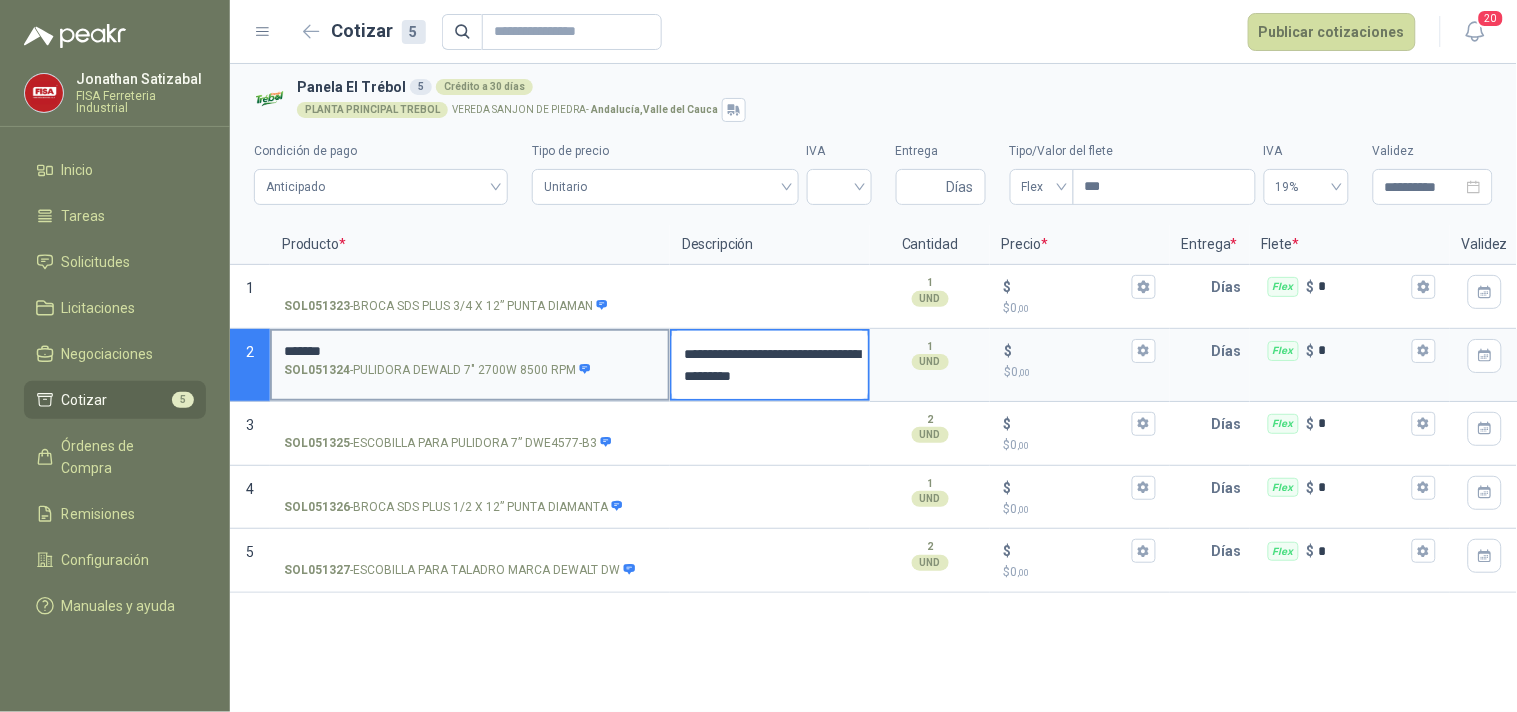 type 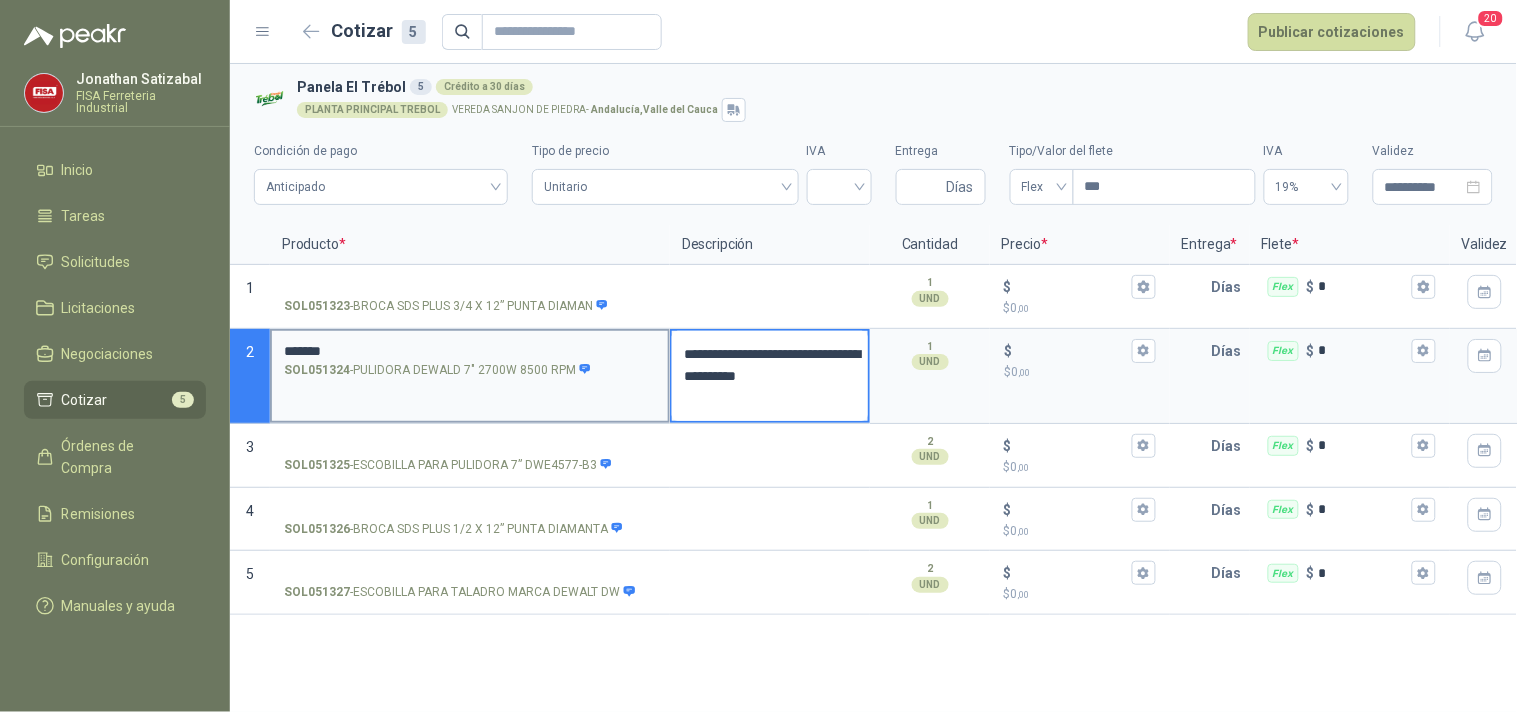 type 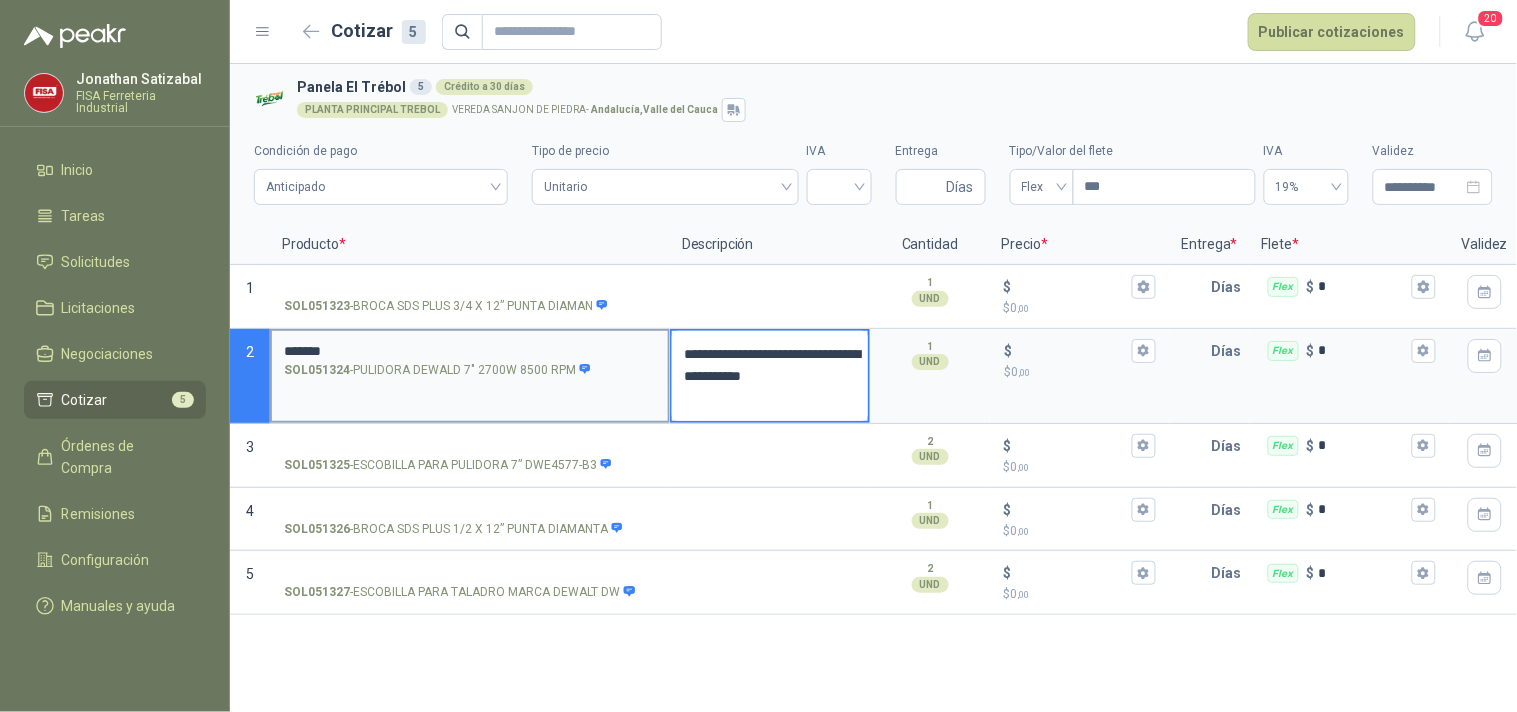 type 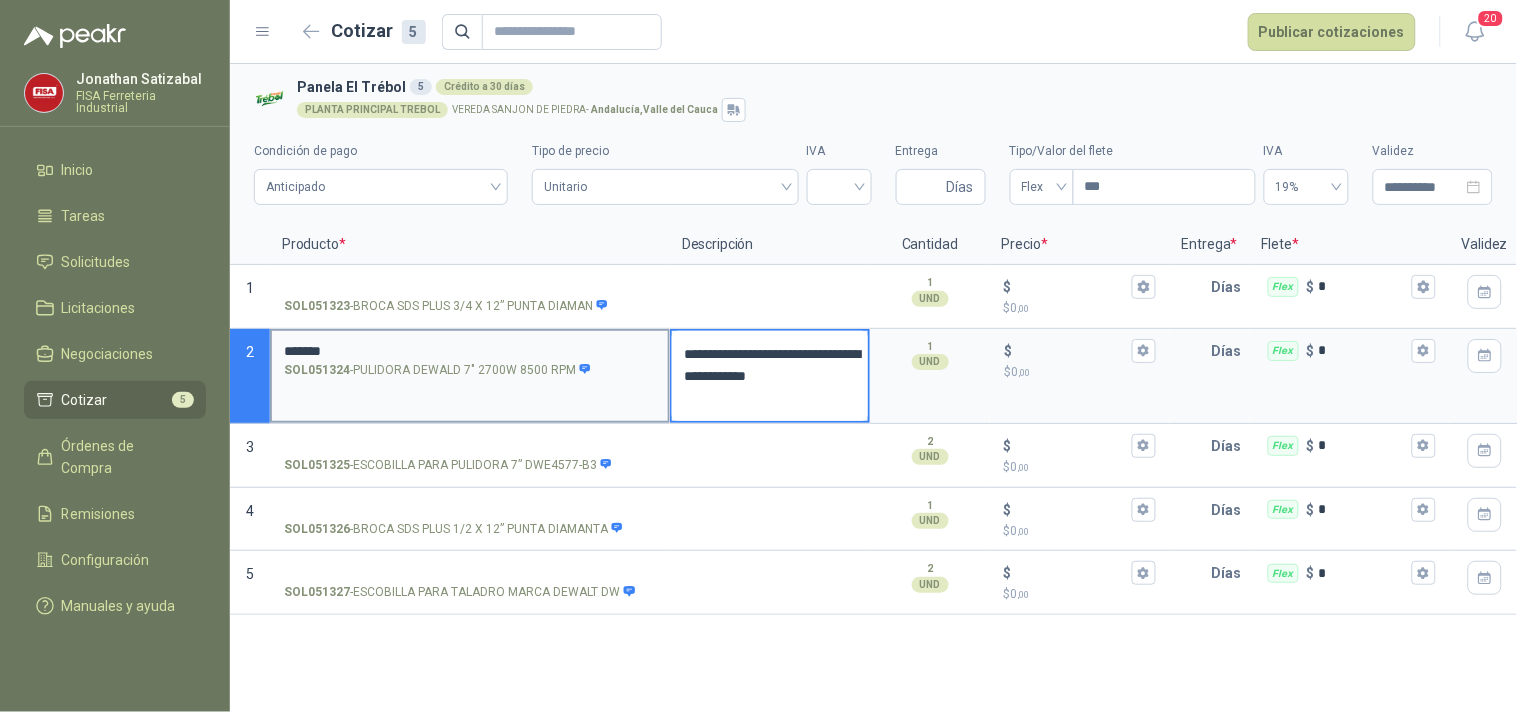 type 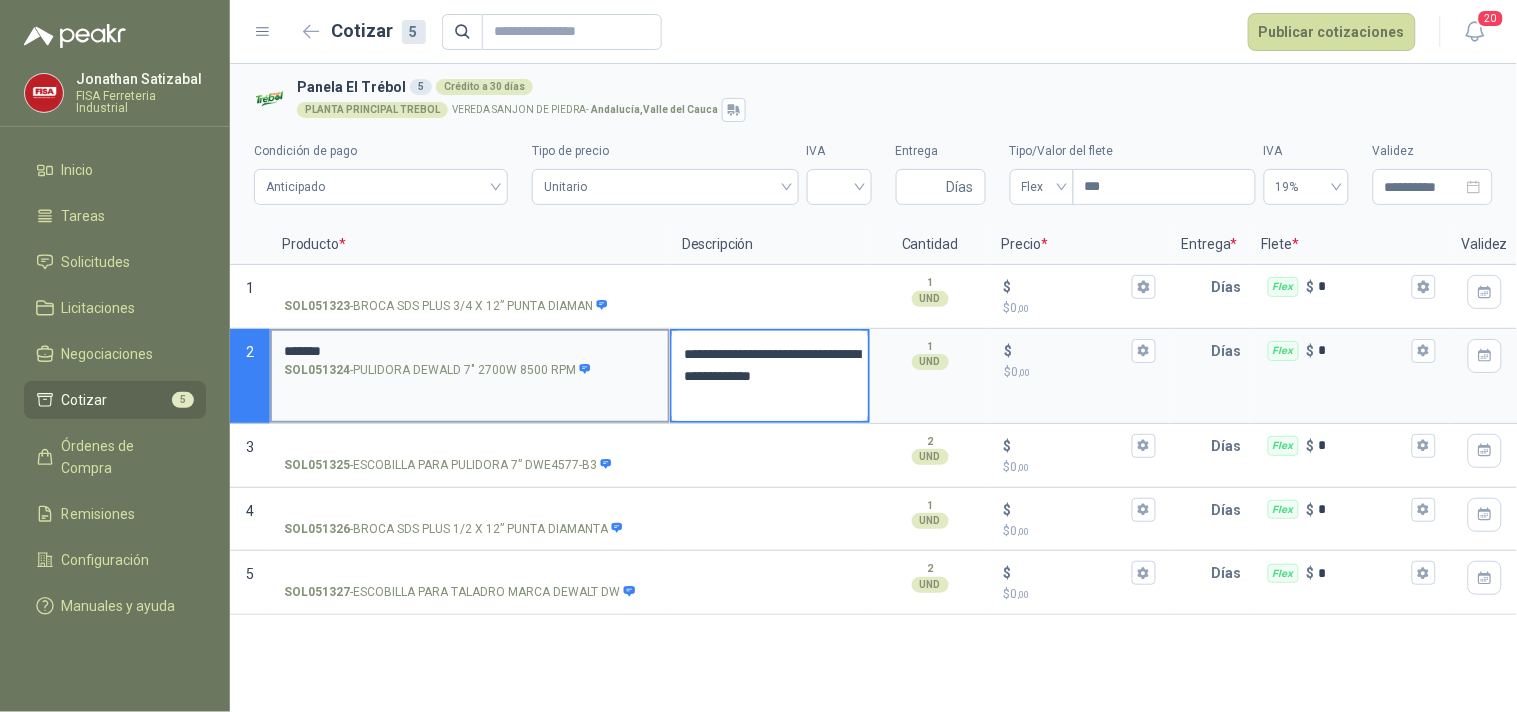 type 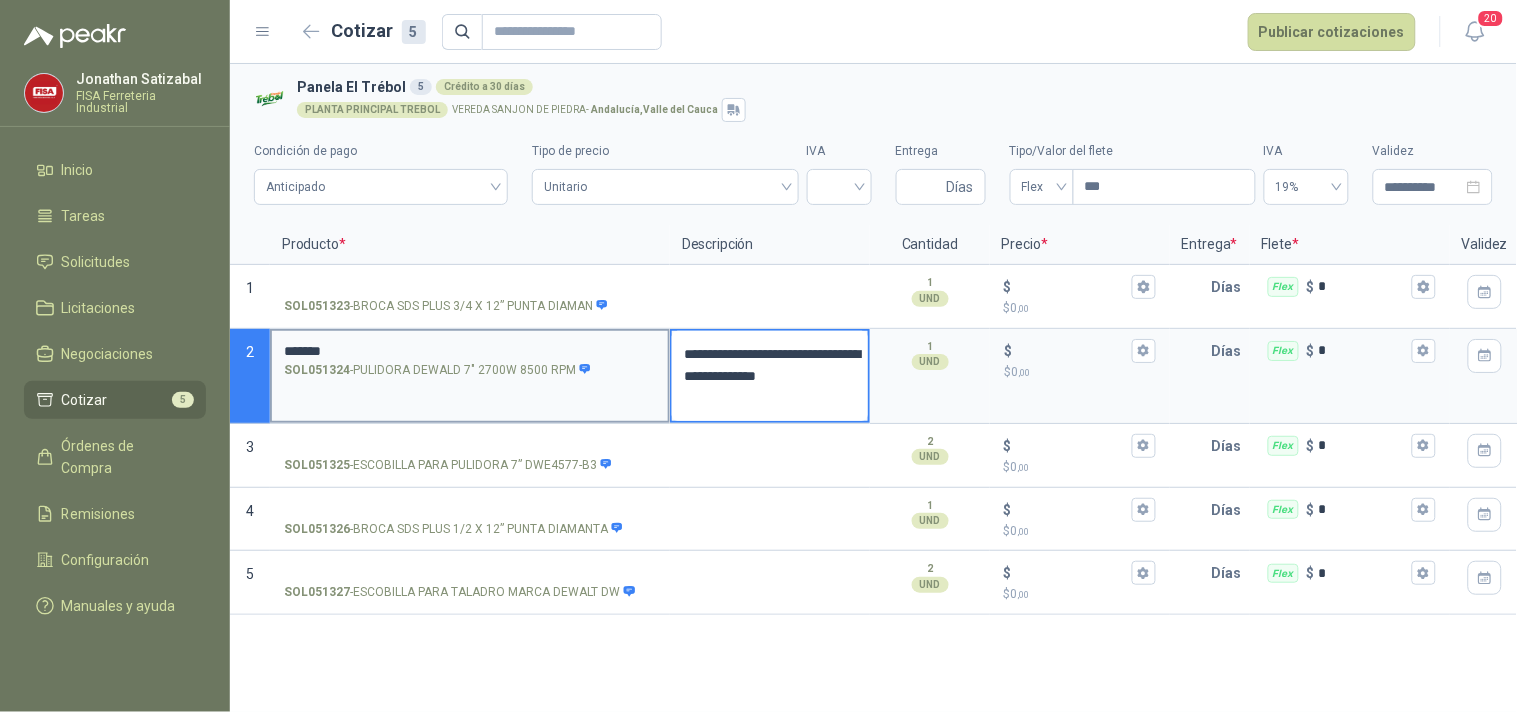 type 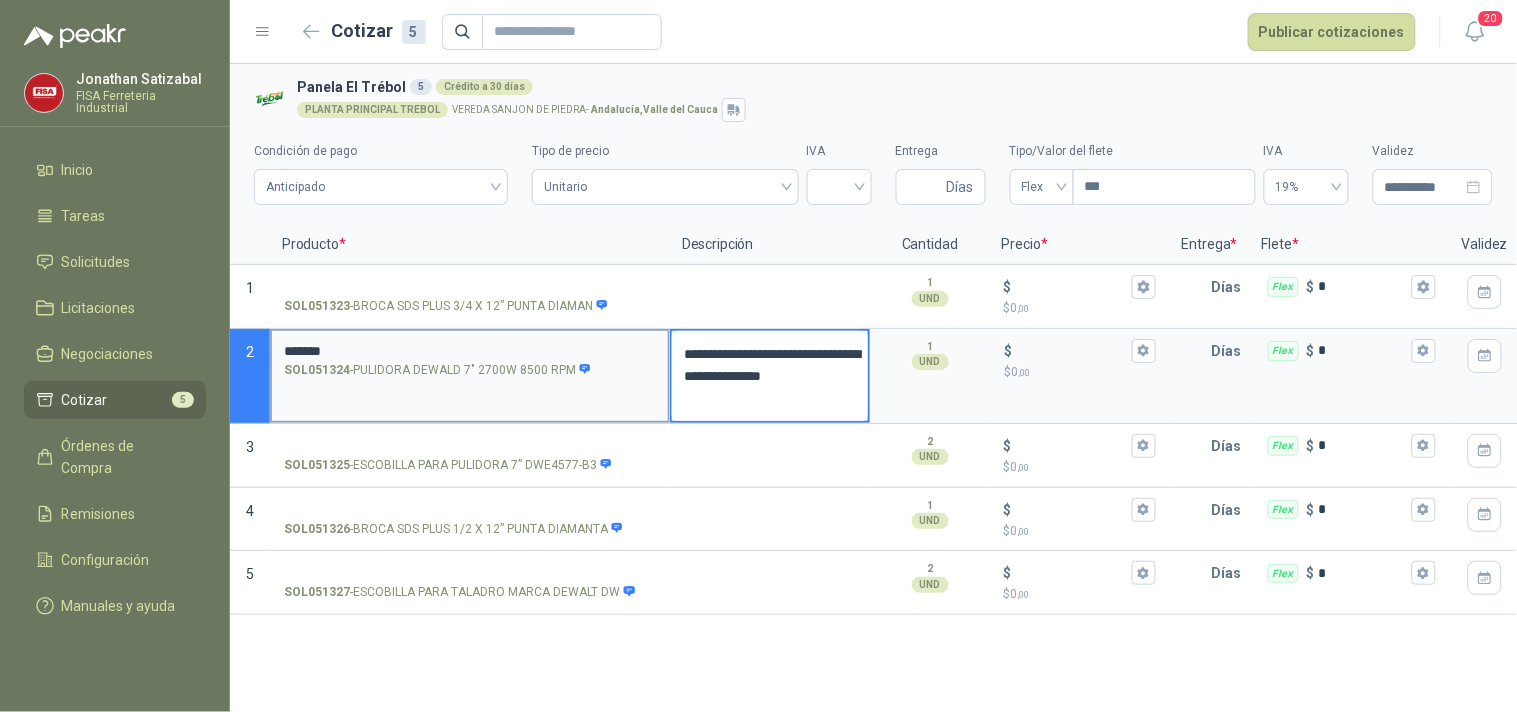 type 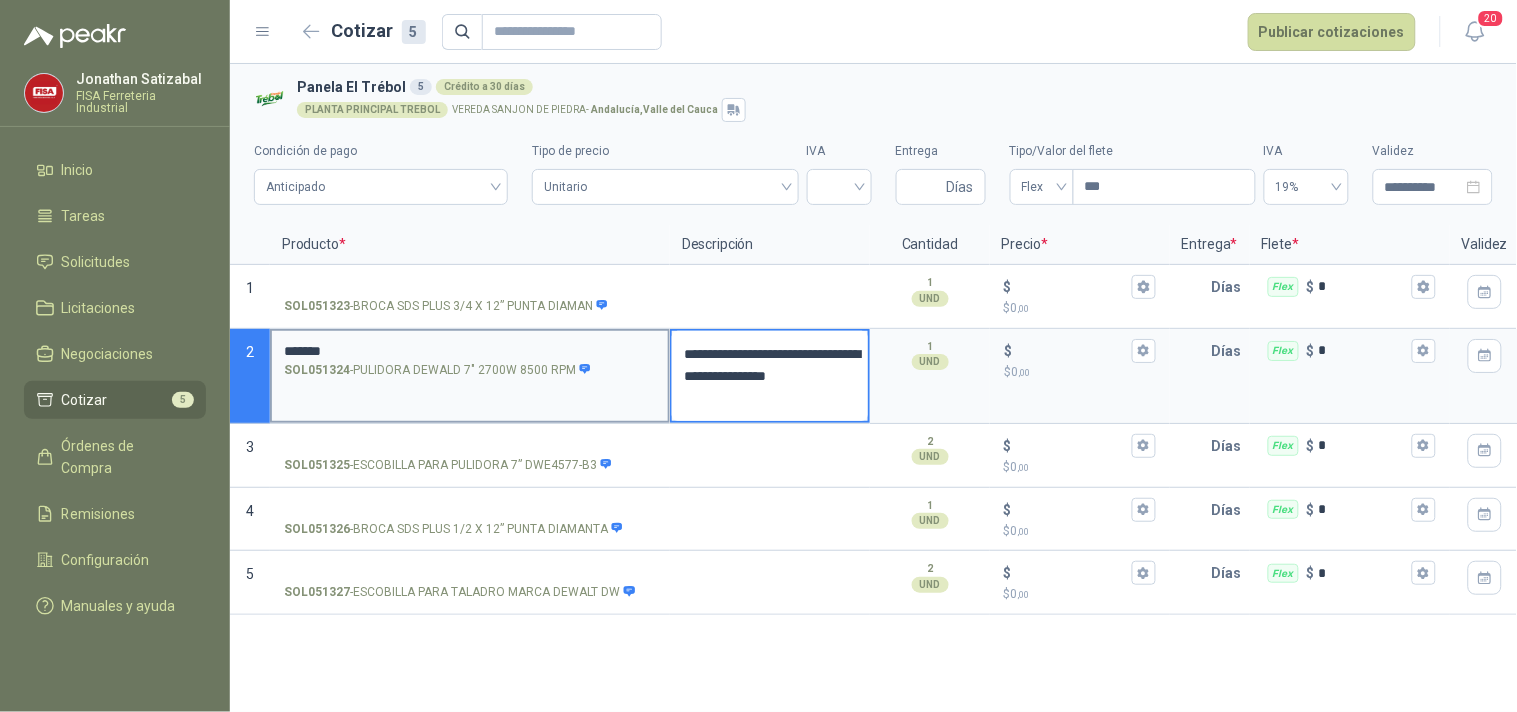 type 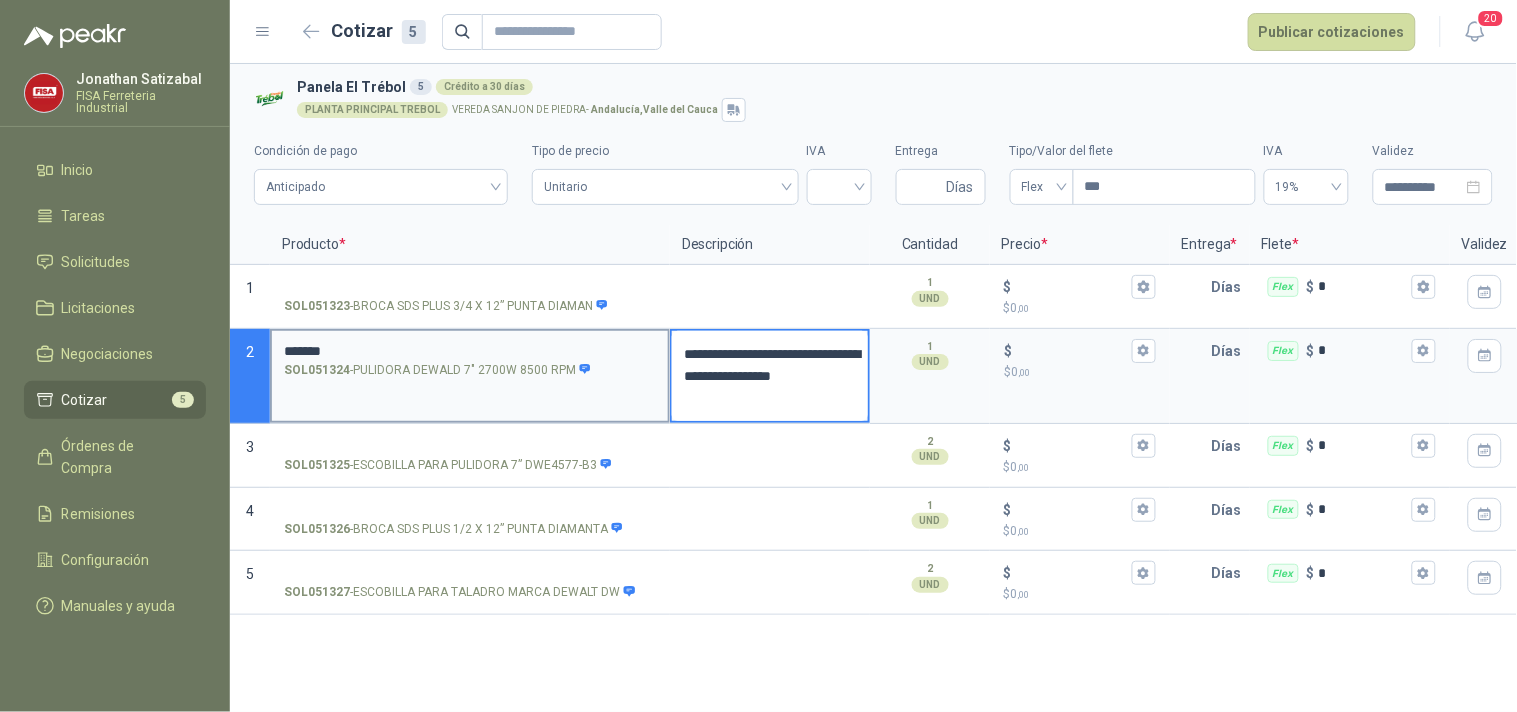 type 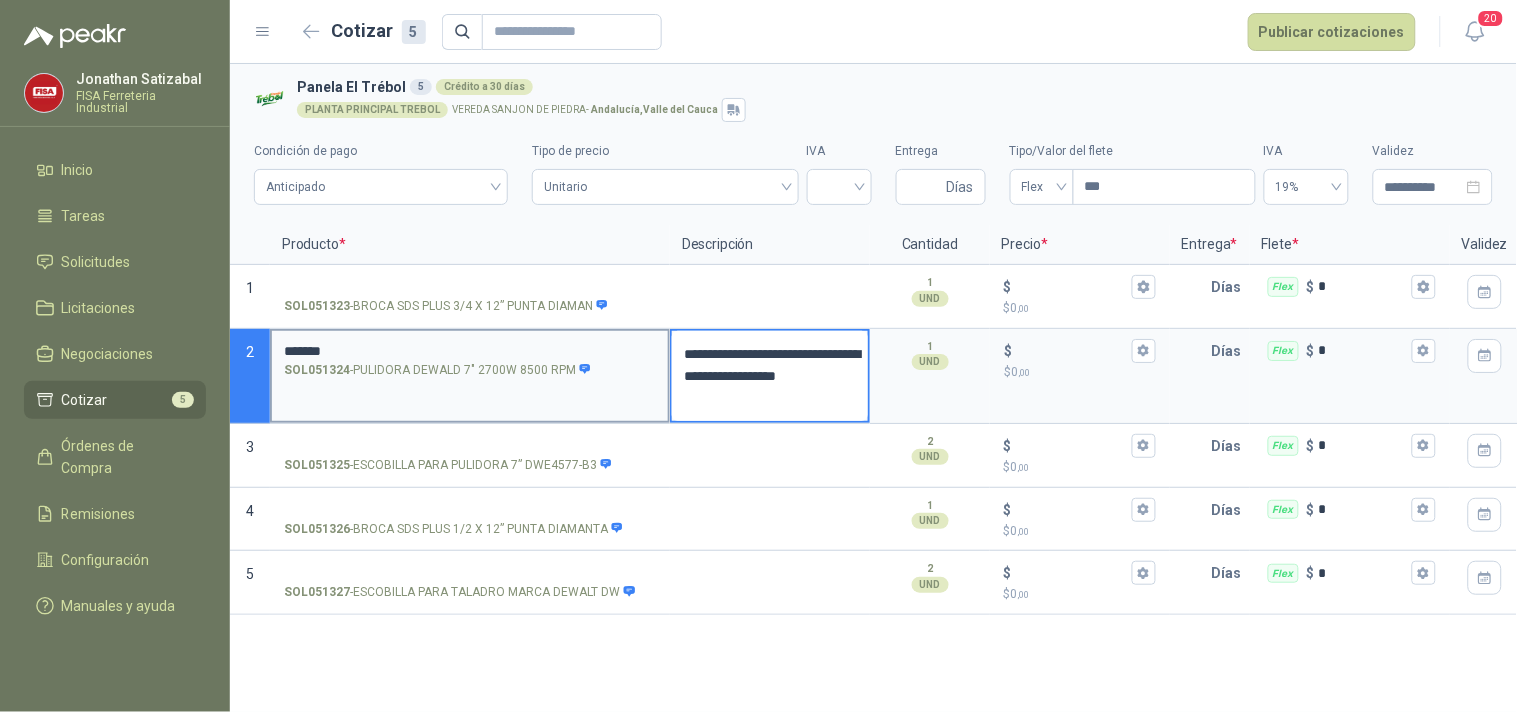 type 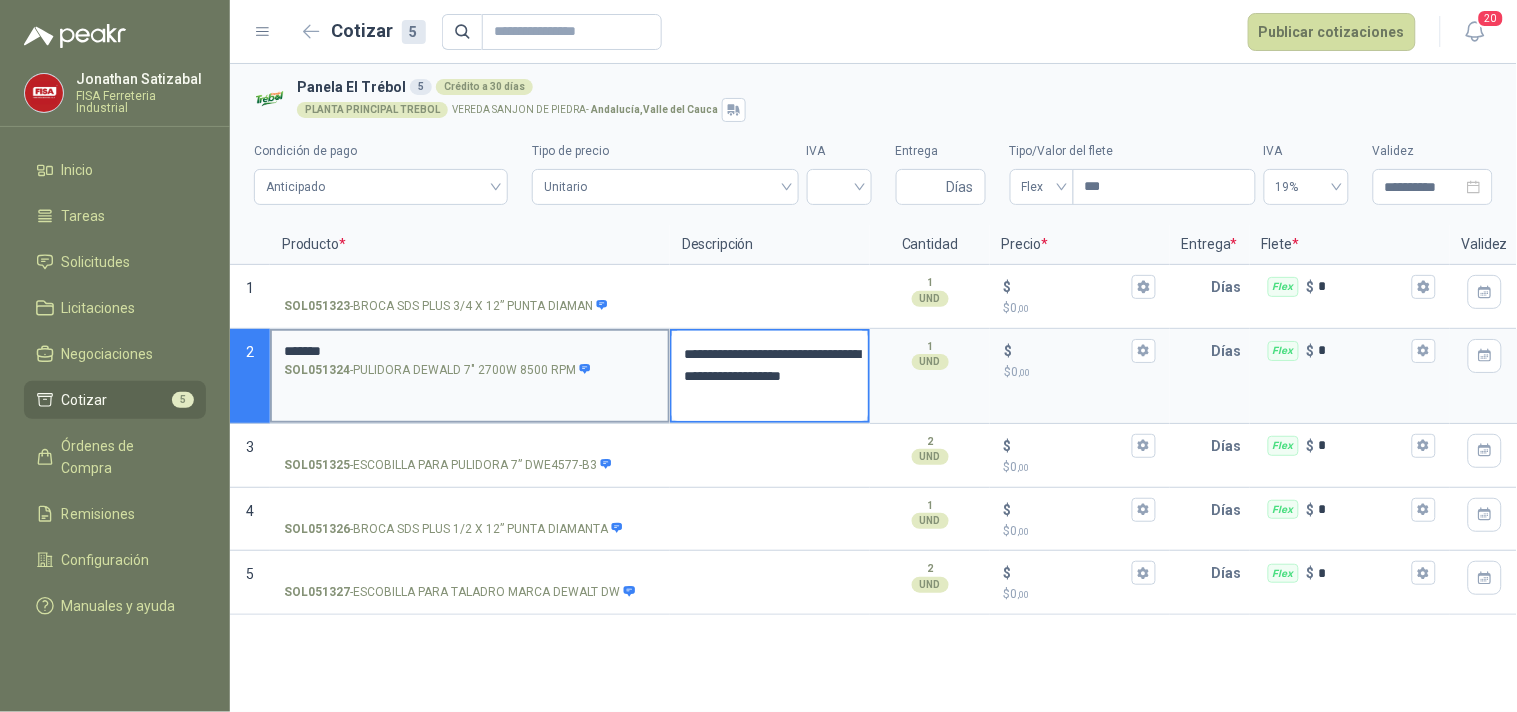 type 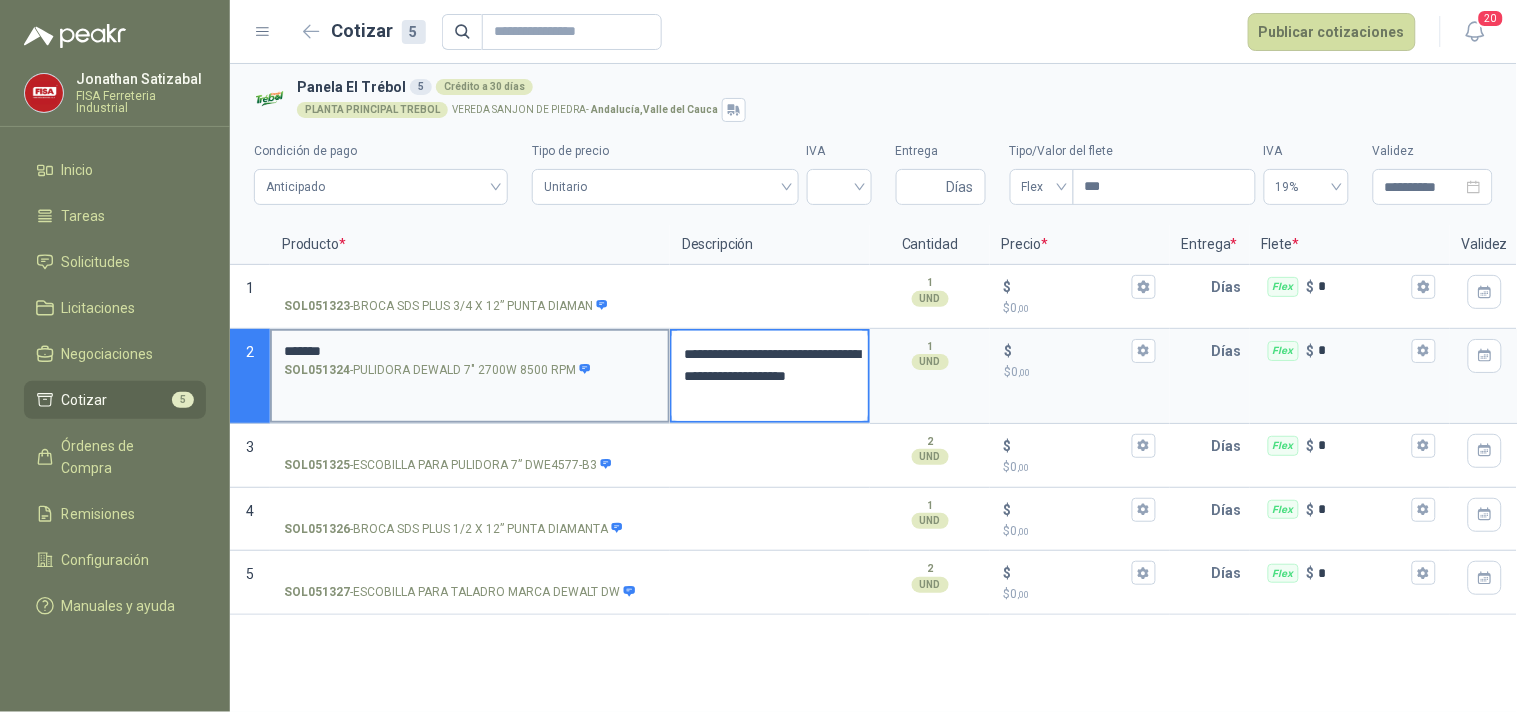 type 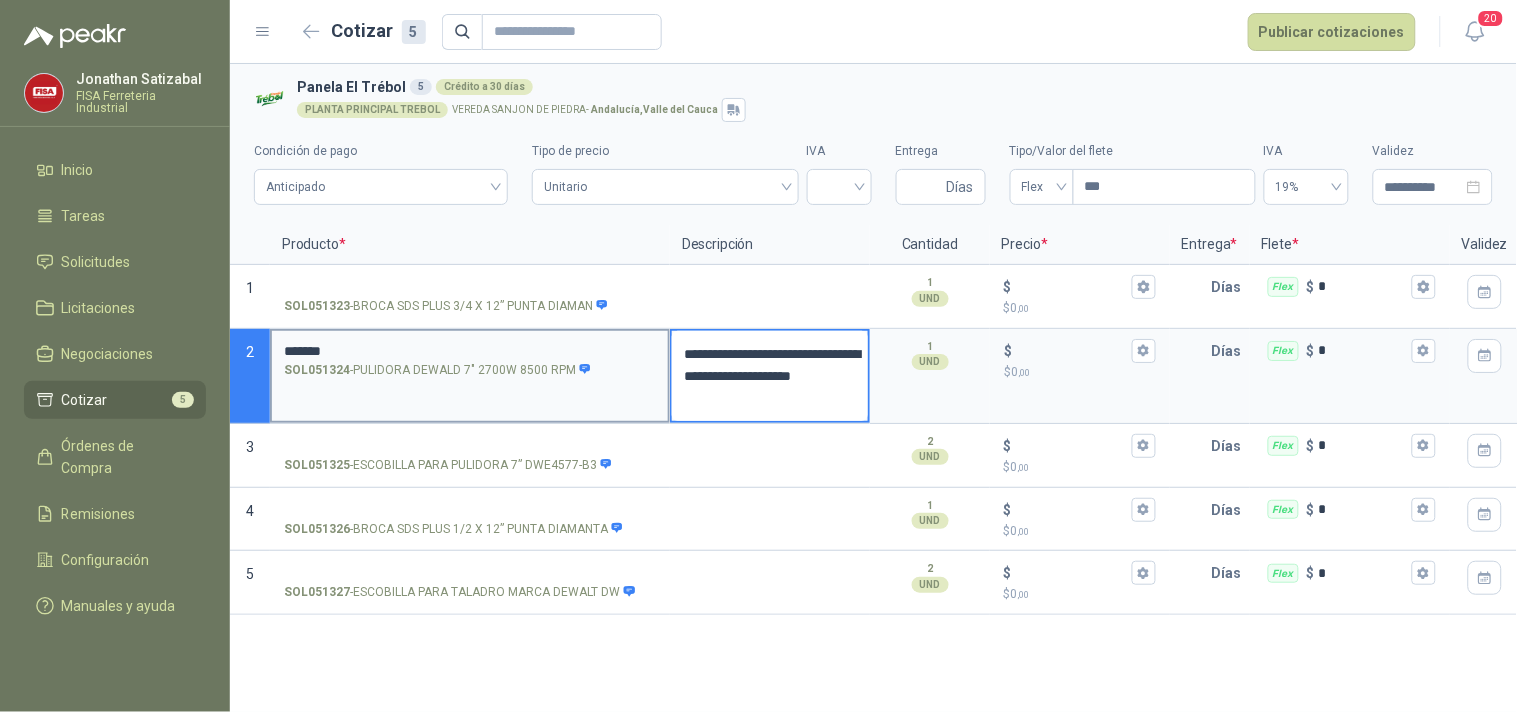 type 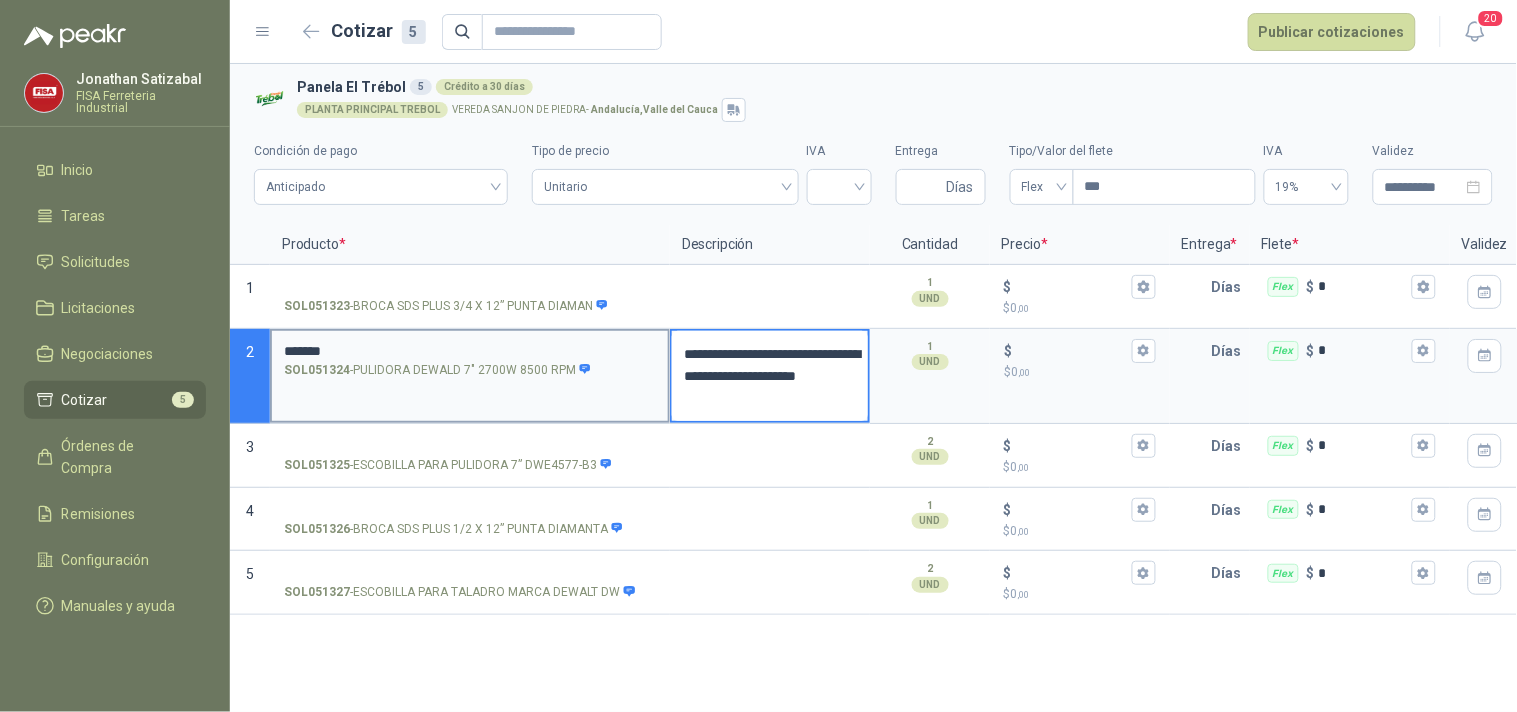 type on "**********" 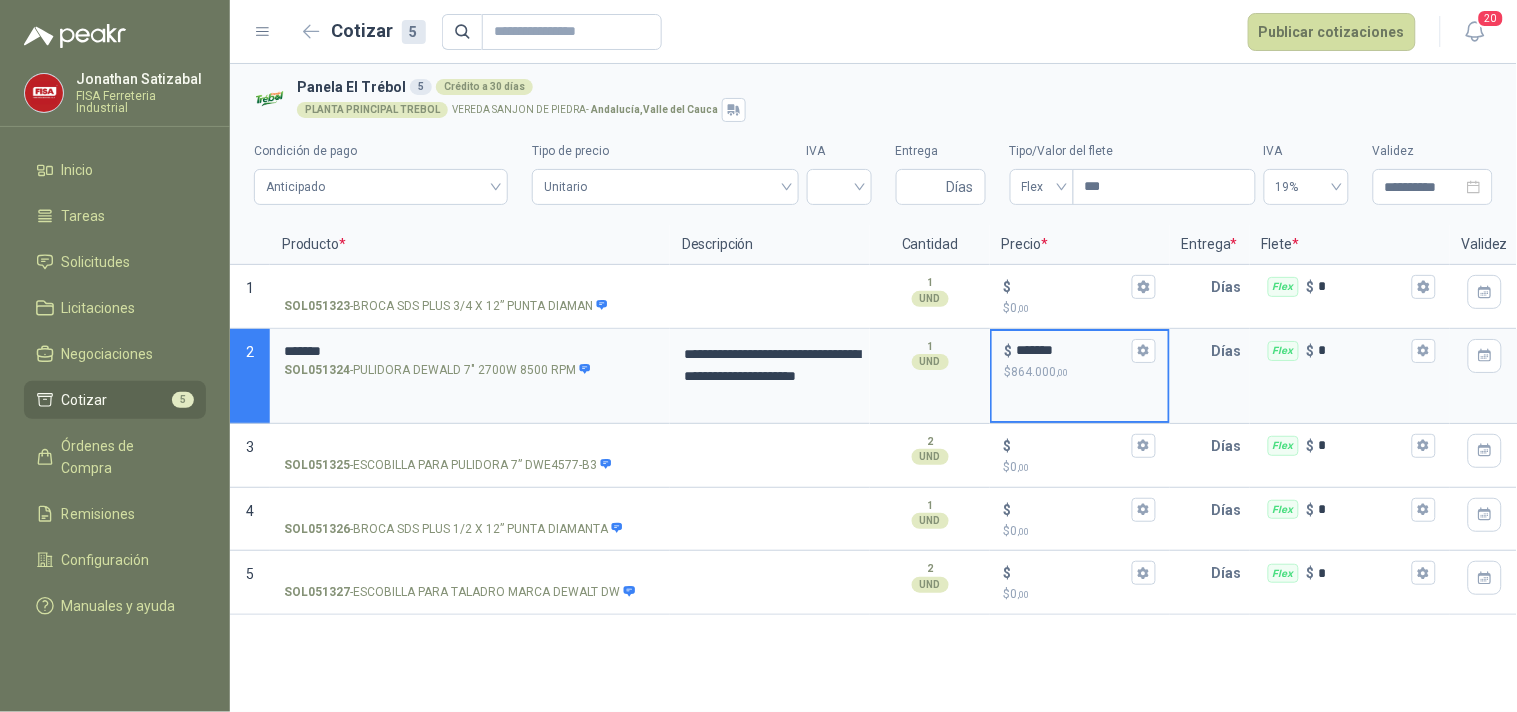type on "*******" 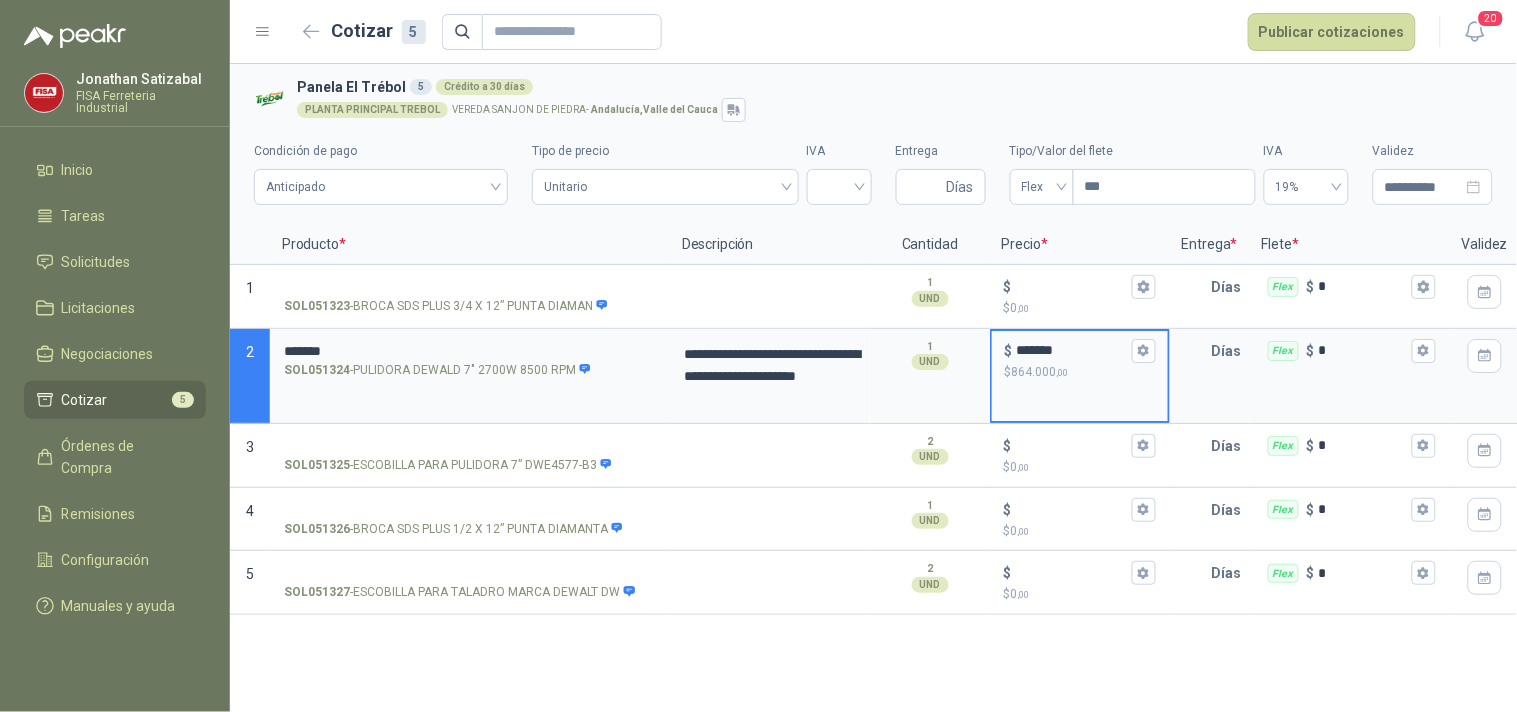 type 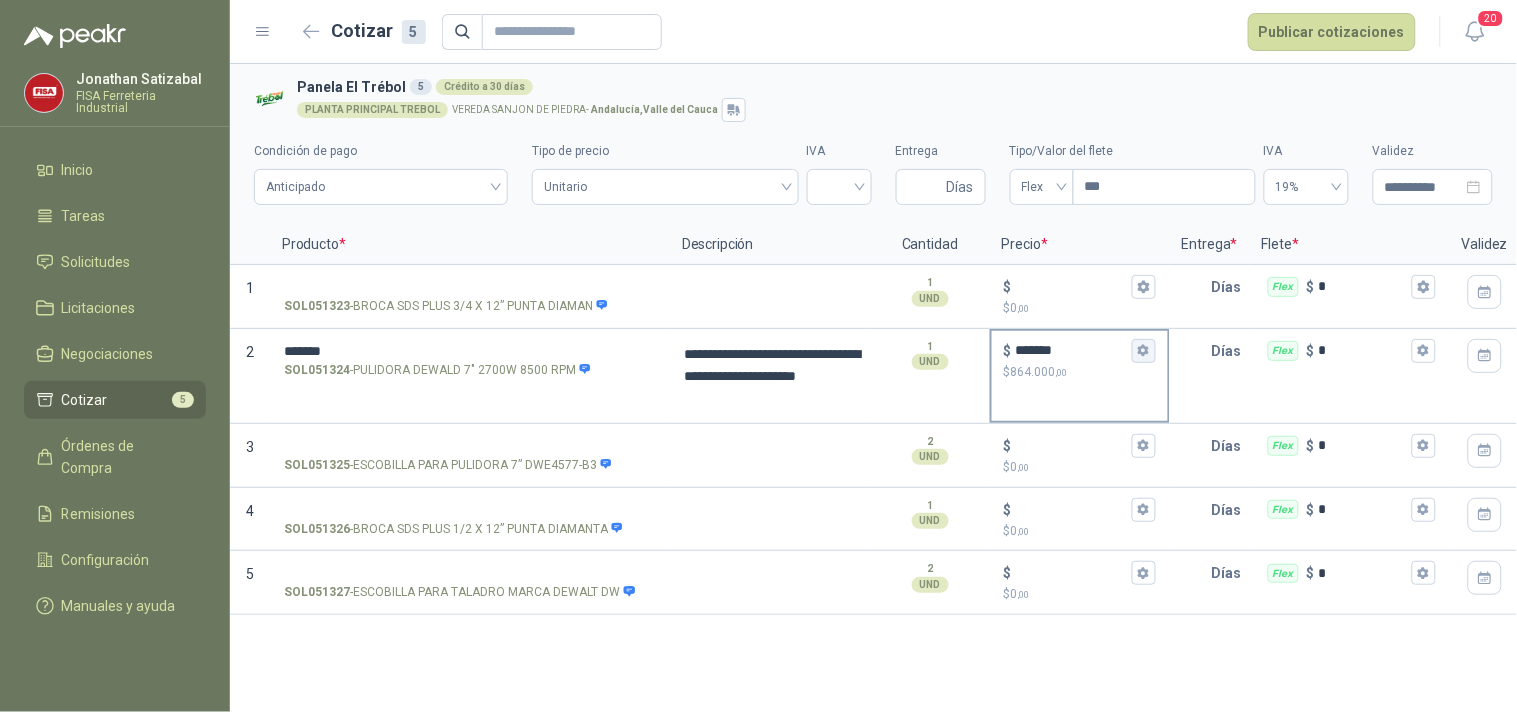 click on "$ ******* $  864.000 ,00" at bounding box center [1144, 351] 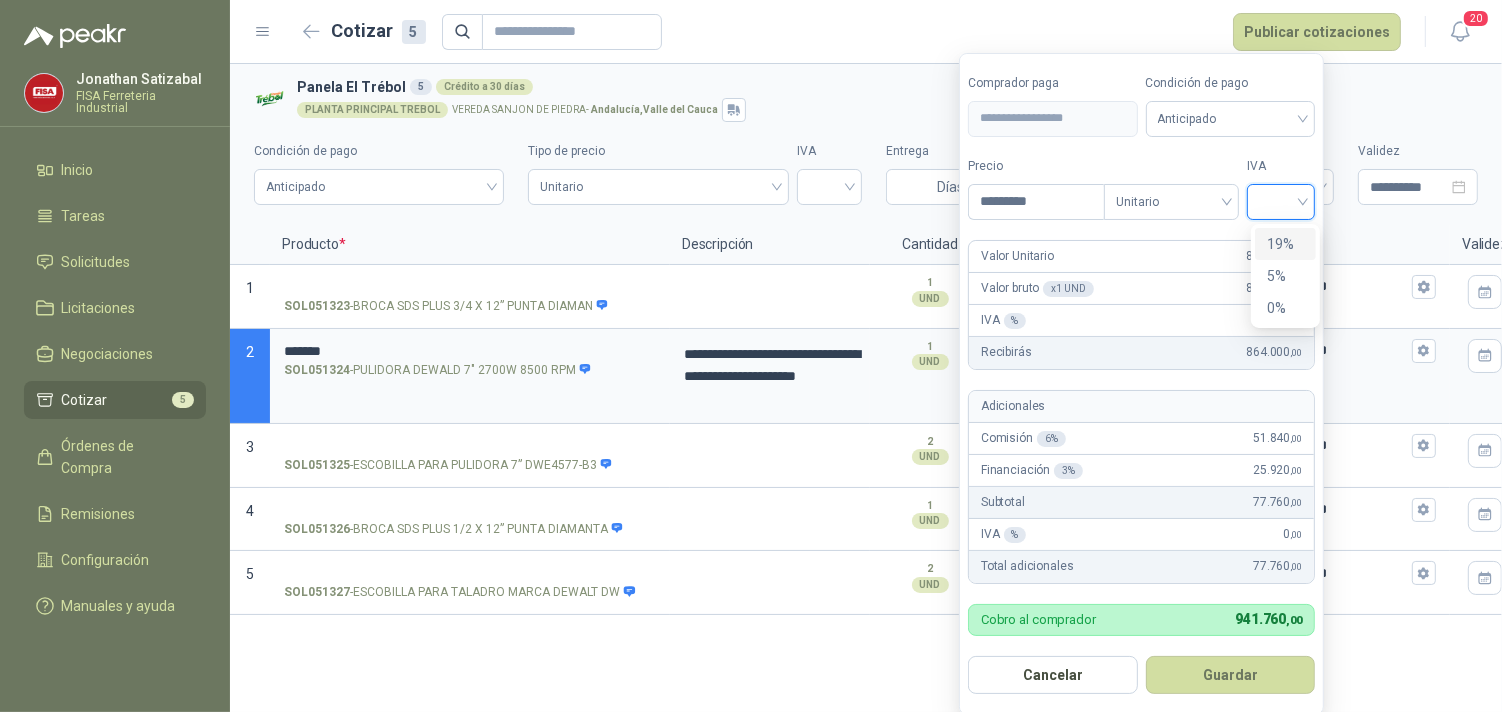 click at bounding box center (1281, 200) 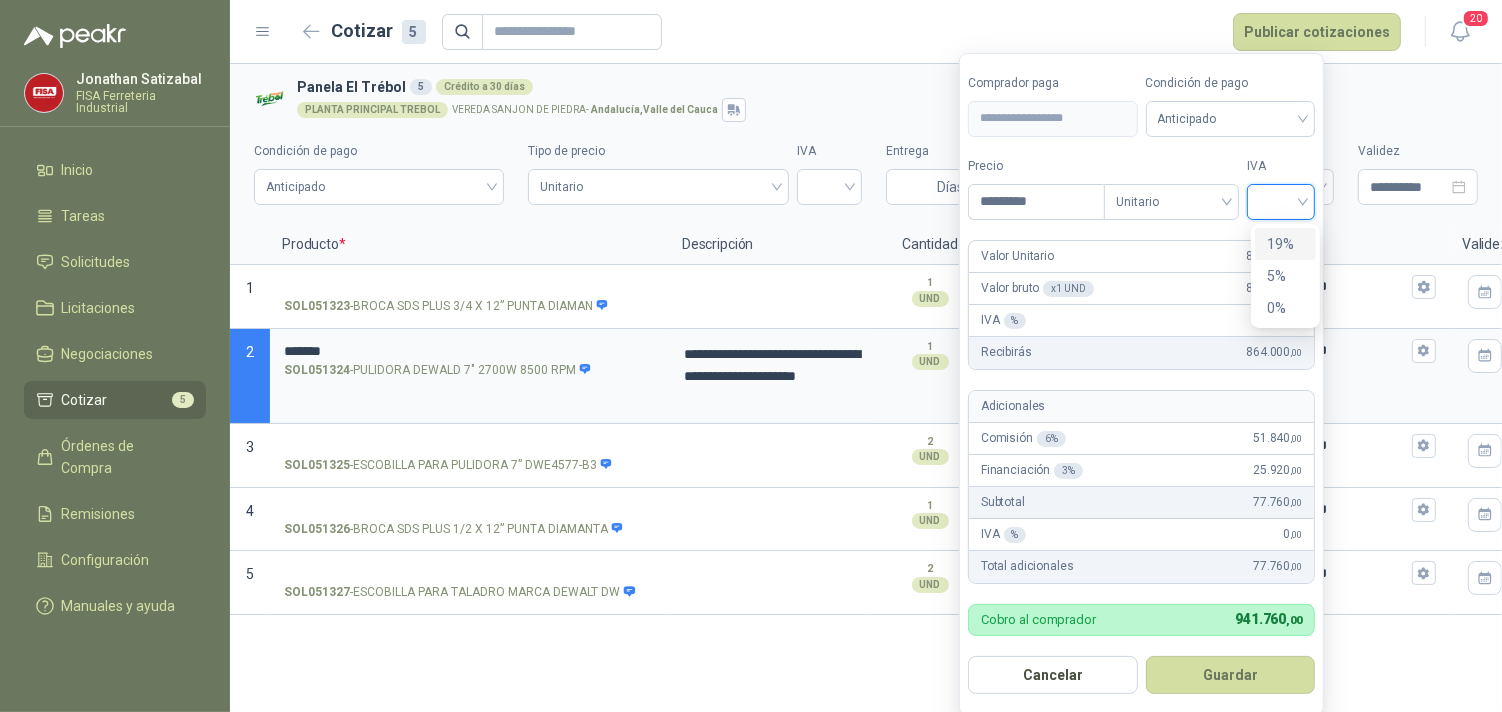 click on "19%" at bounding box center (1285, 244) 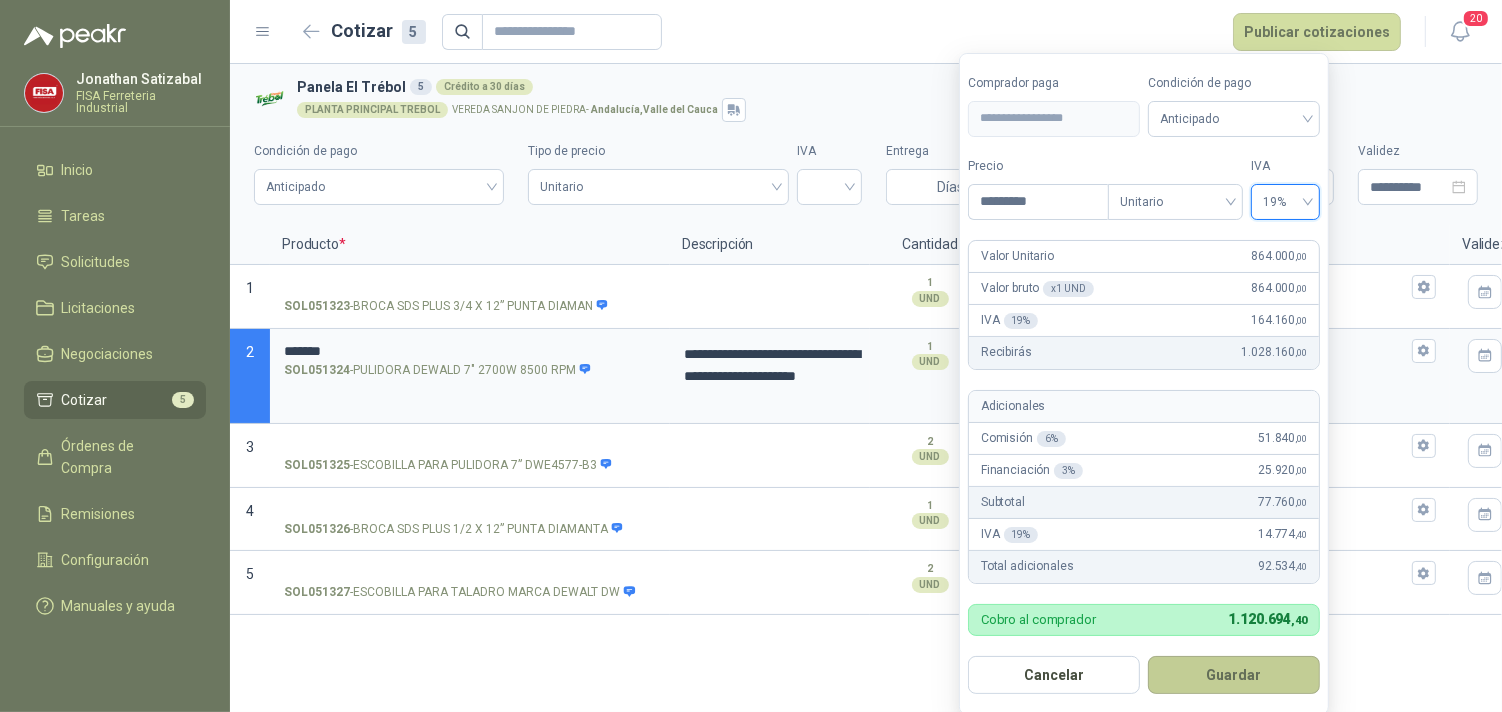 click on "Guardar" at bounding box center [1234, 675] 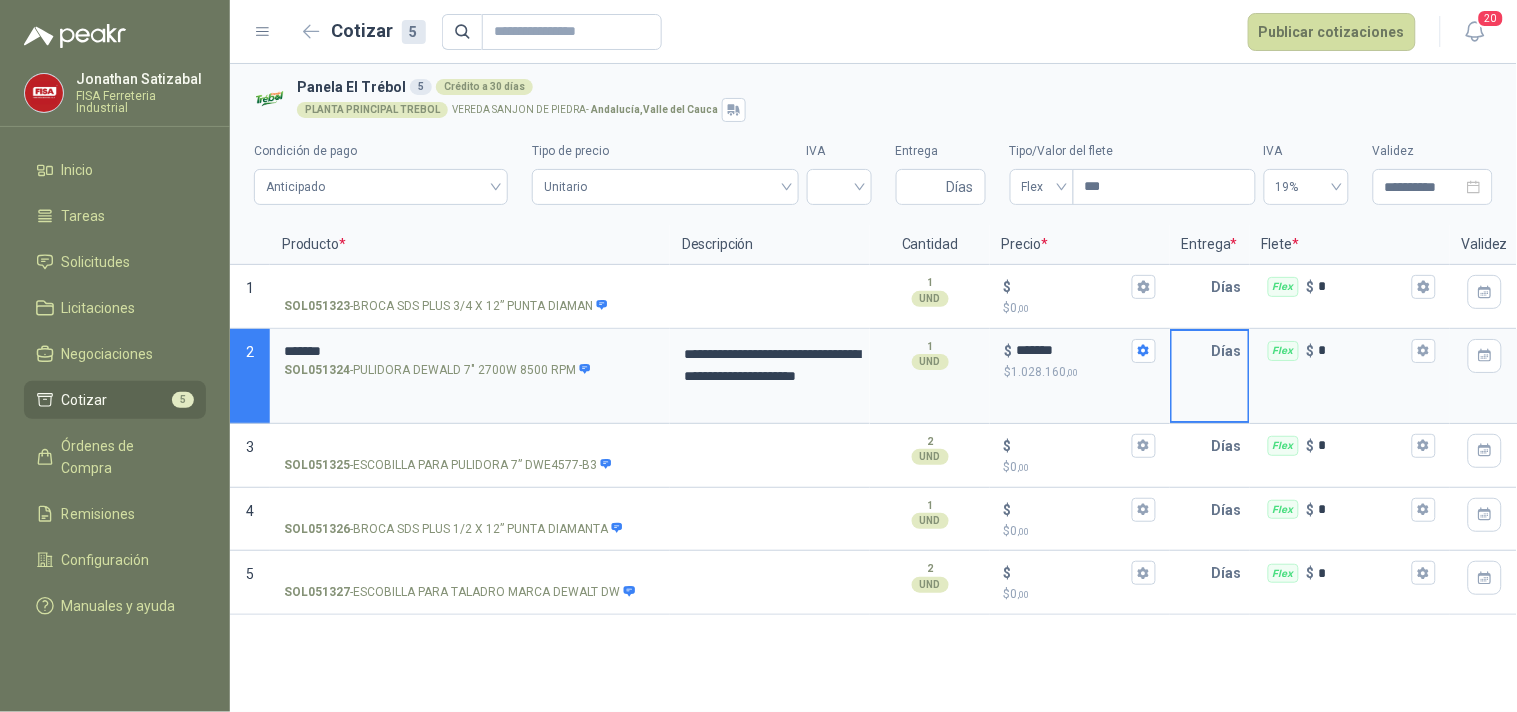 click at bounding box center [1192, 351] 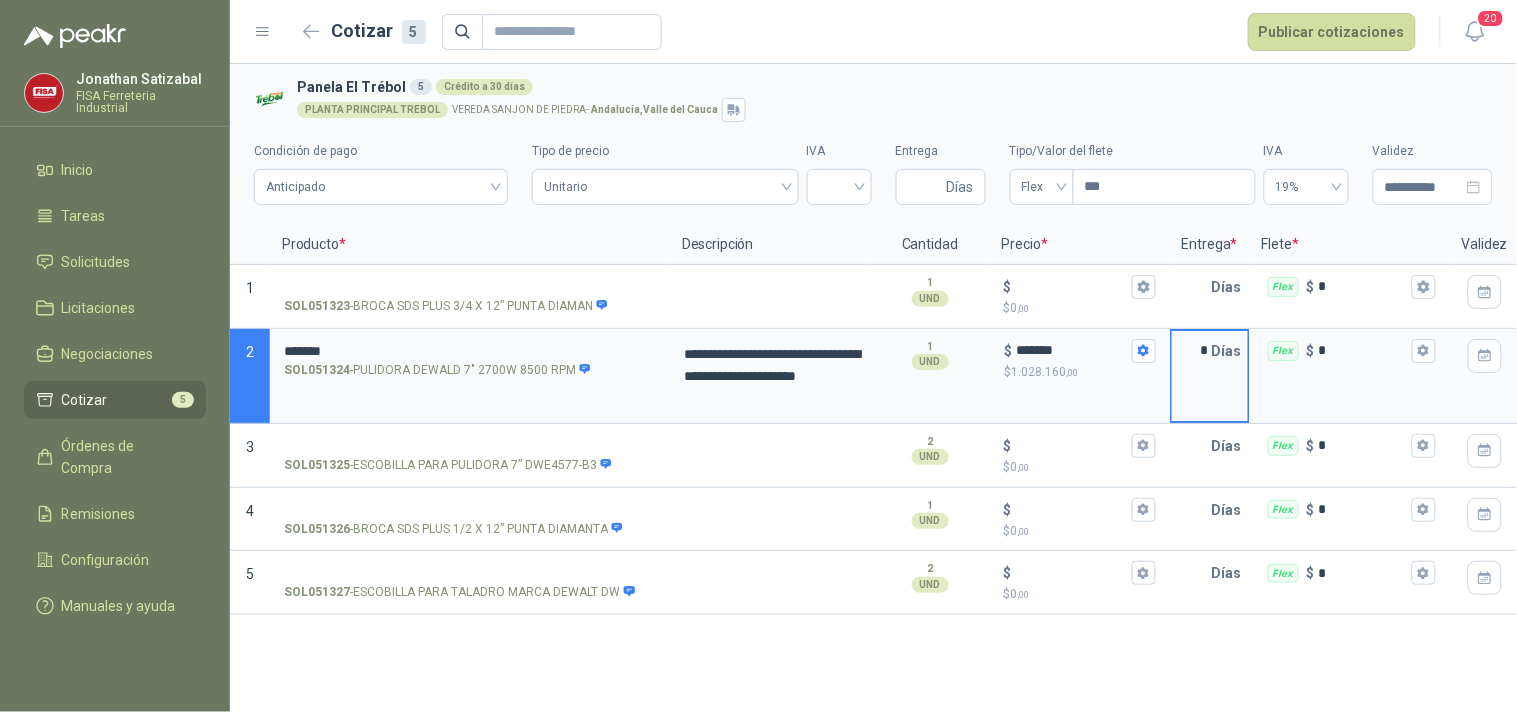 type on "*" 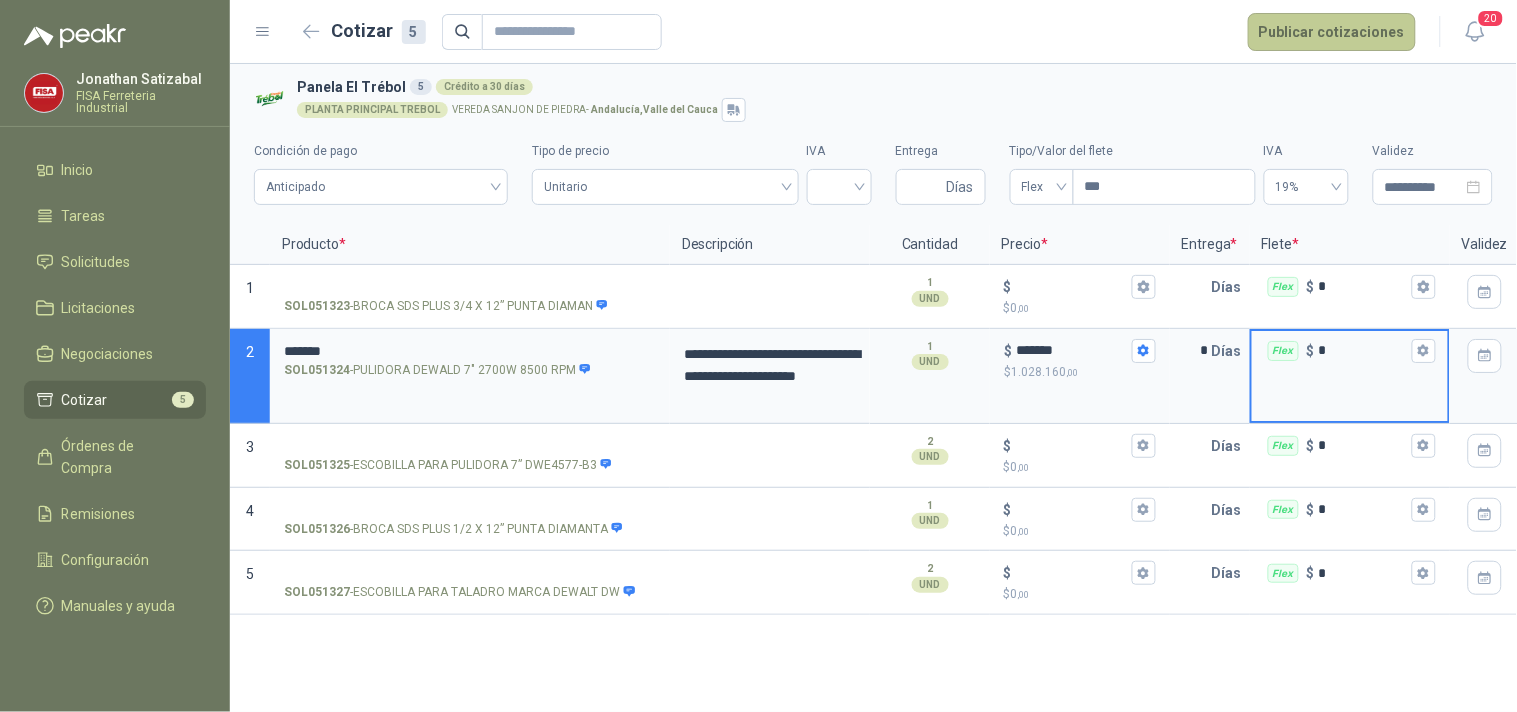click on "Publicar cotizaciones" at bounding box center [1332, 32] 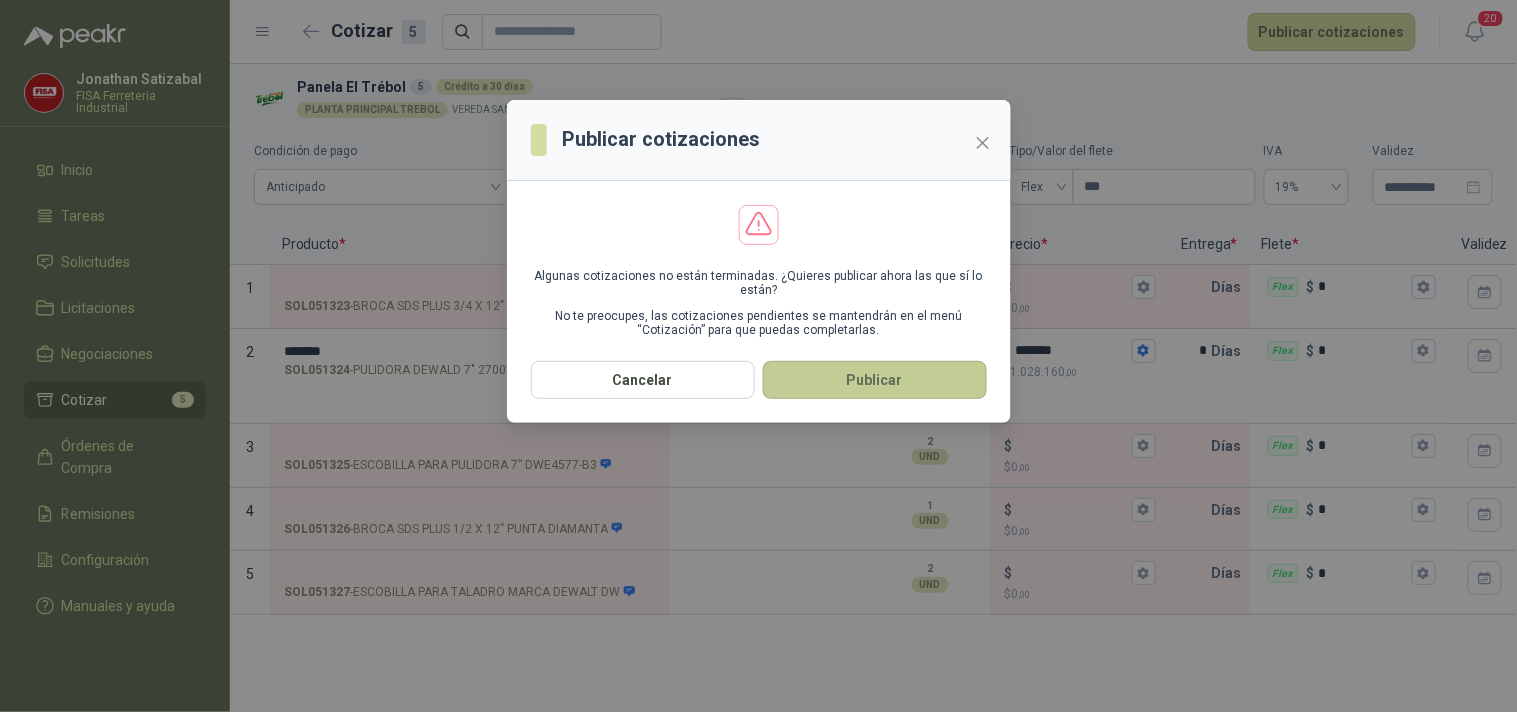 click on "Publicar" at bounding box center (875, 380) 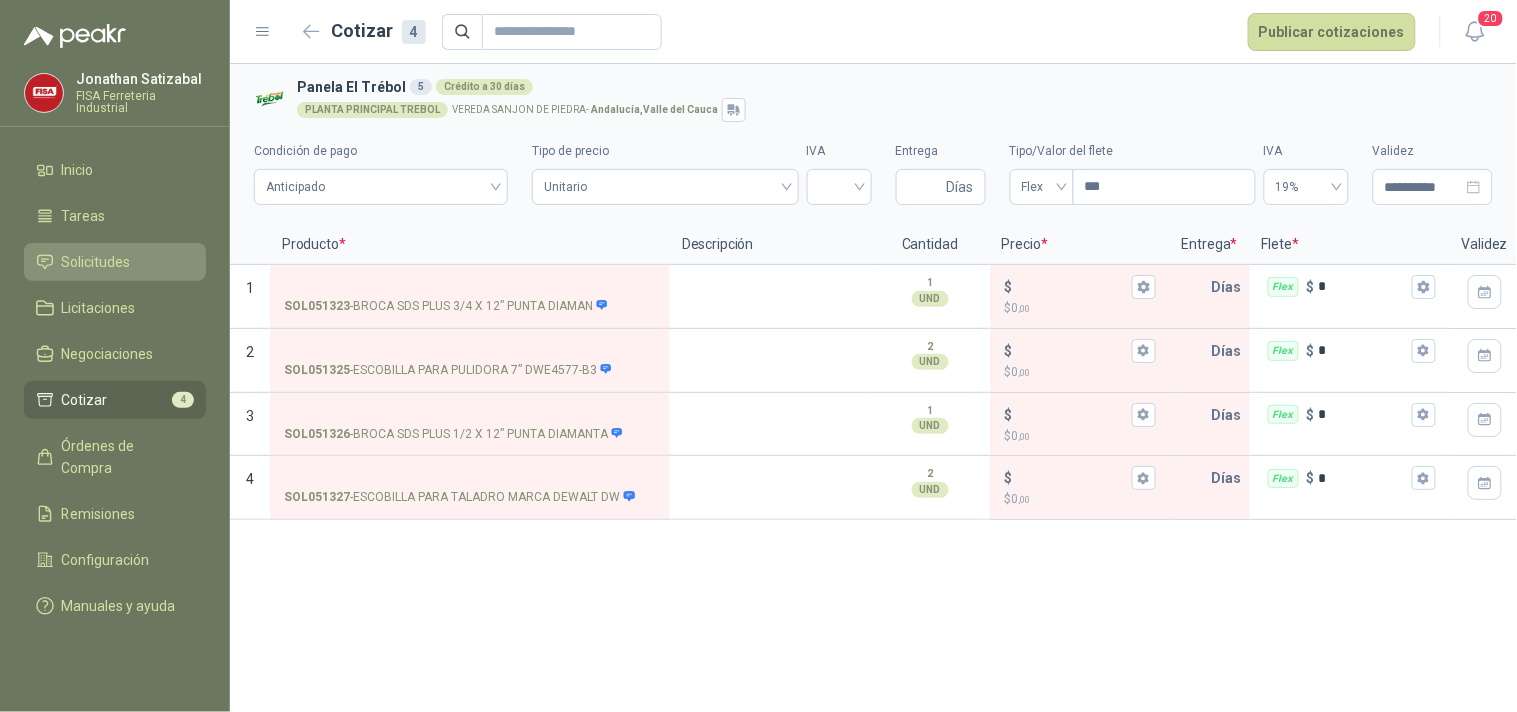 click on "Solicitudes" at bounding box center (115, 262) 